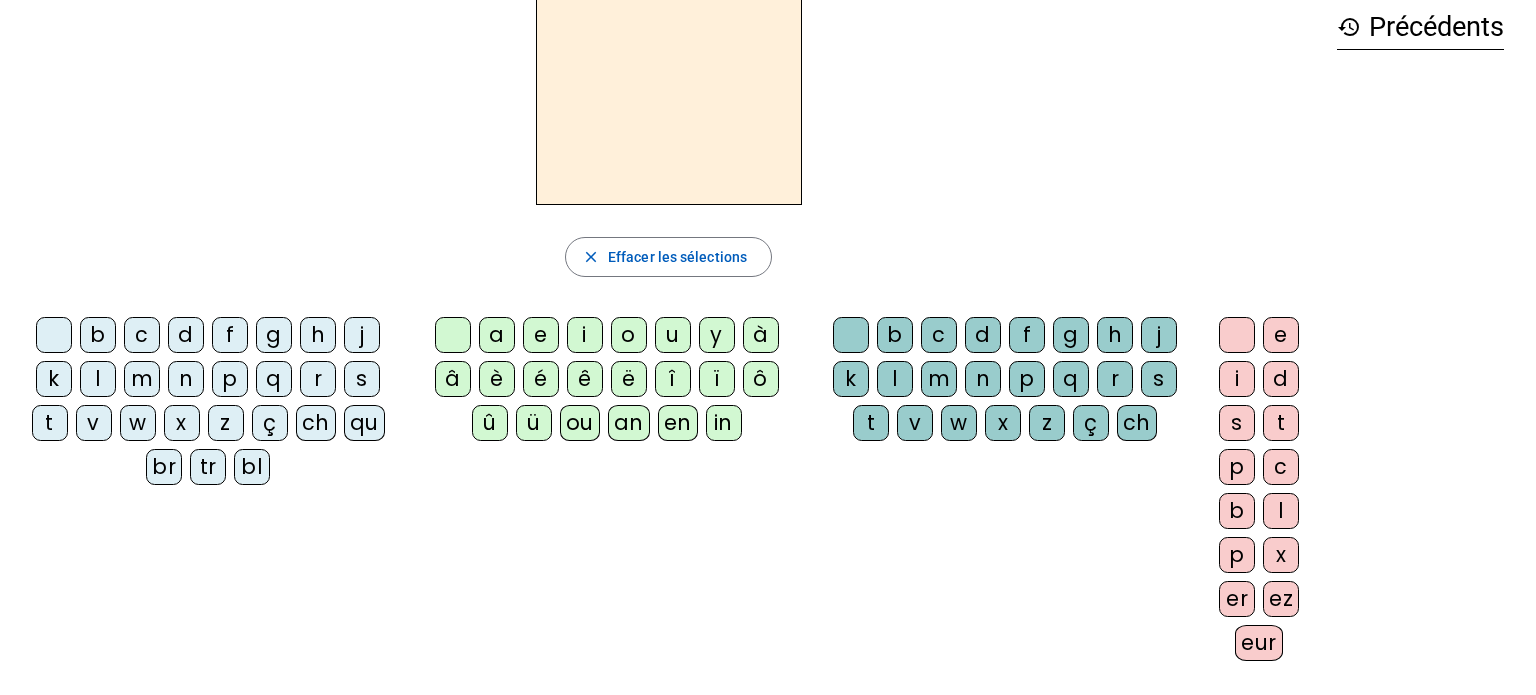 scroll, scrollTop: 100, scrollLeft: 0, axis: vertical 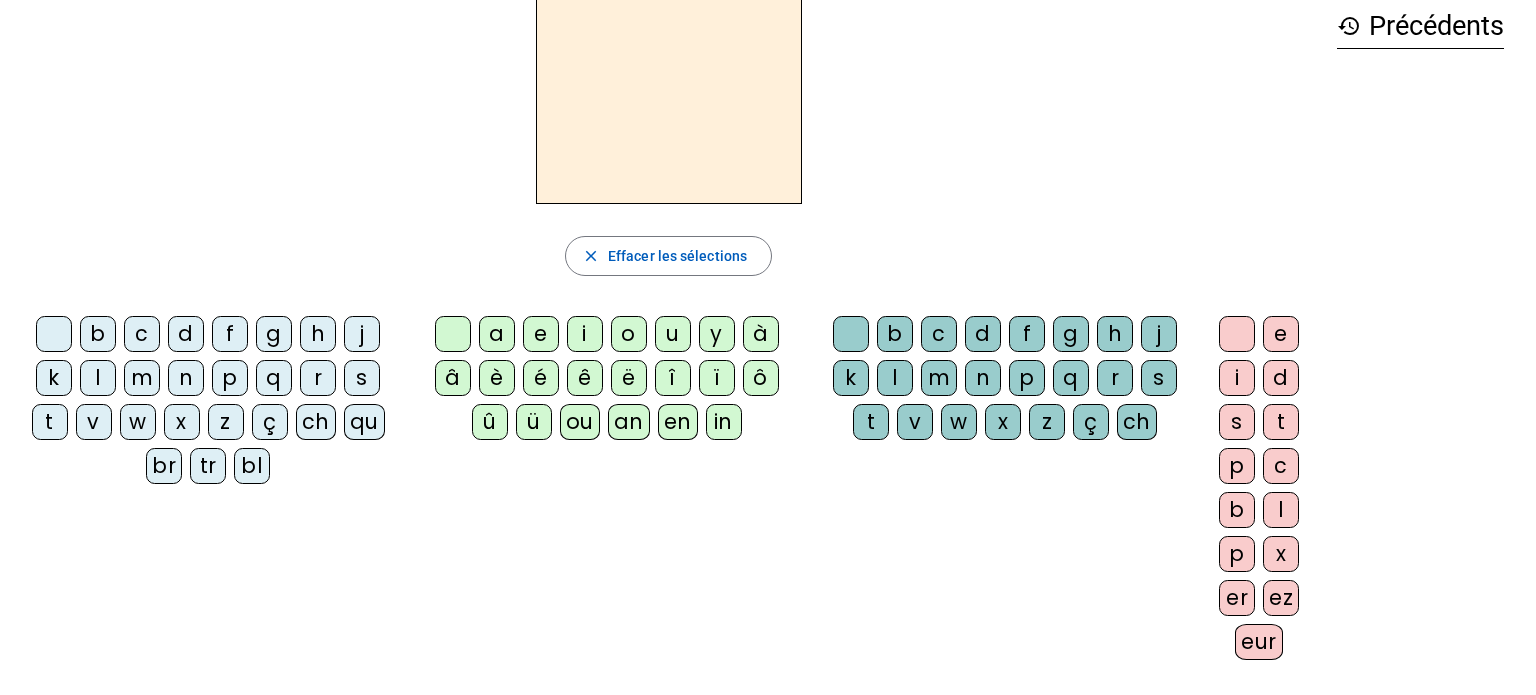 click on "c" 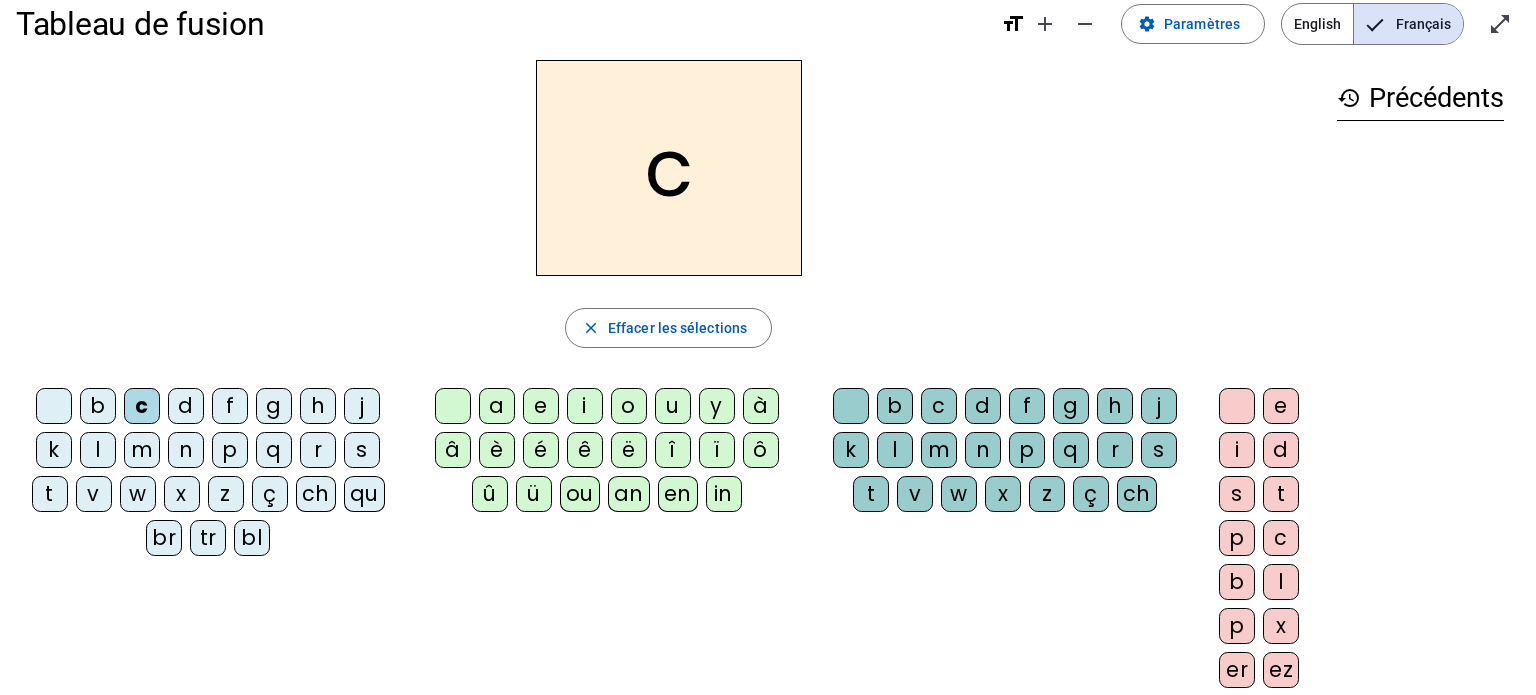 scroll, scrollTop: 26, scrollLeft: 0, axis: vertical 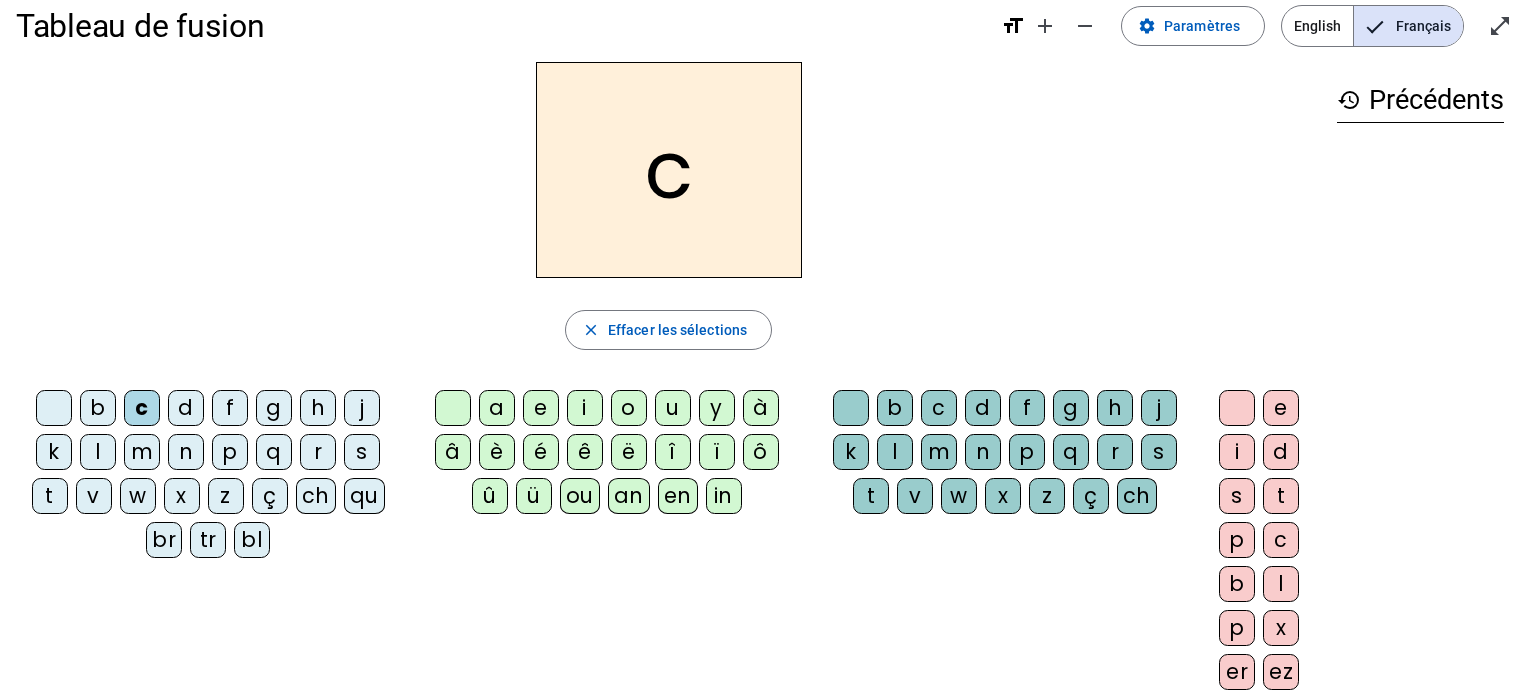 click on "c close  Effacer les sélections  b c d f g h j k l m n p q r s t v w x z ç ch qu br tr bl a e i o u y à â è é ê ë î ï ô û ü ou an en in b c d f g h j k l m n p q r s t v w x z ç ch e i d s t p c b l p x er ez eur" 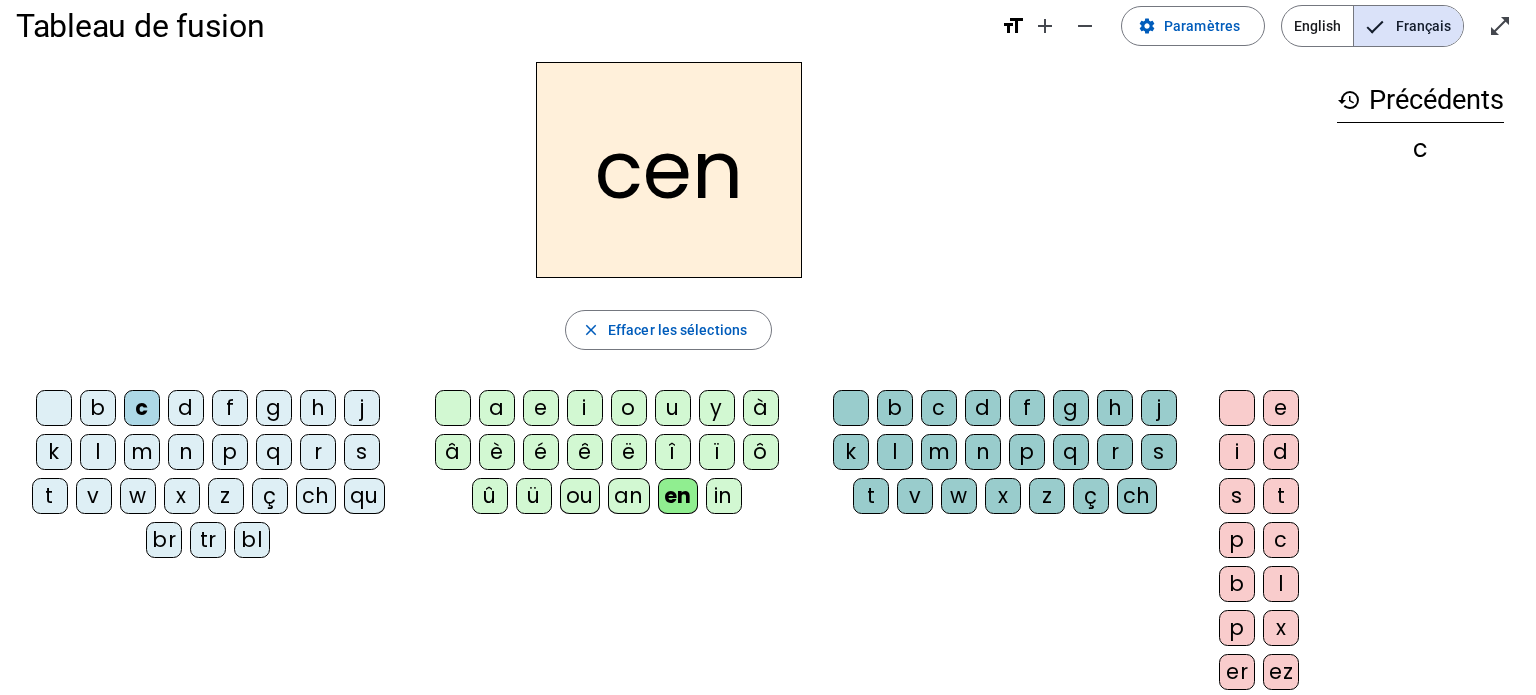 click on "t" 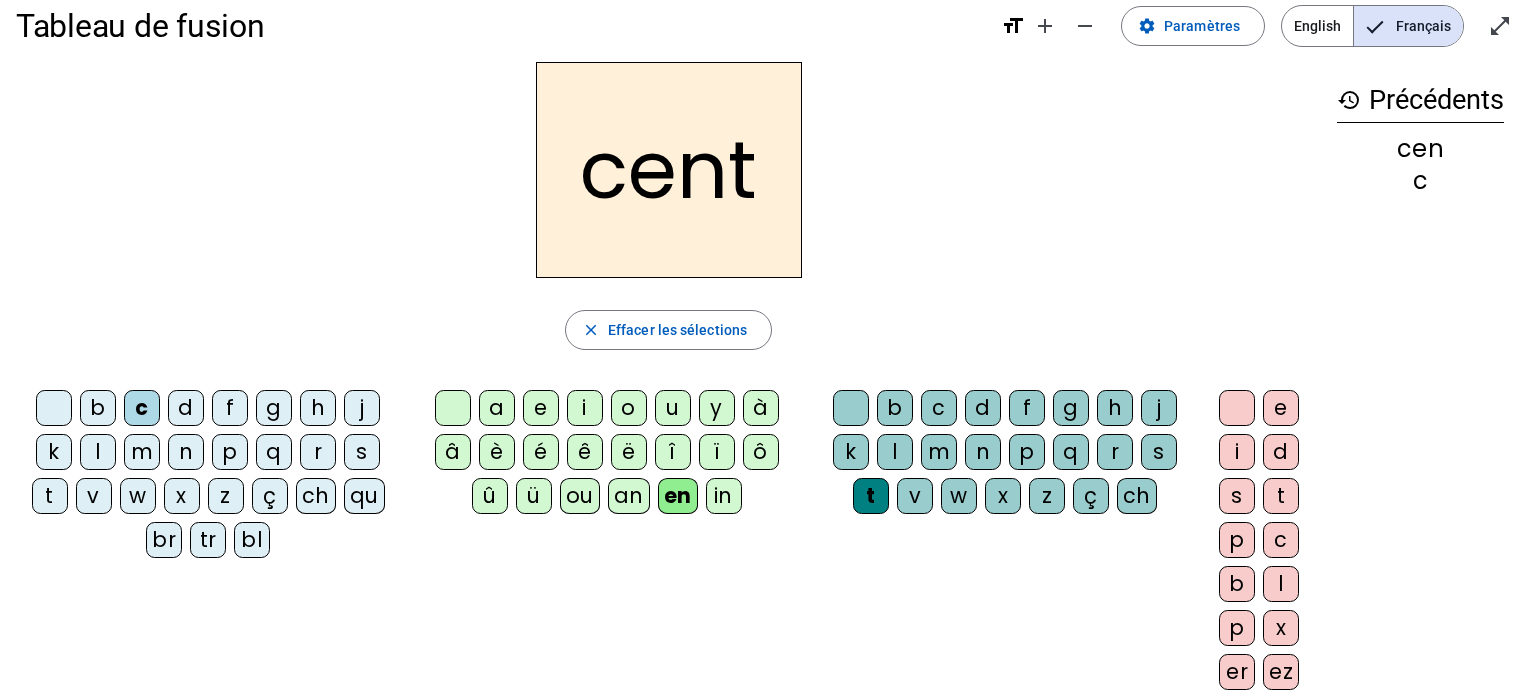 click on "m" 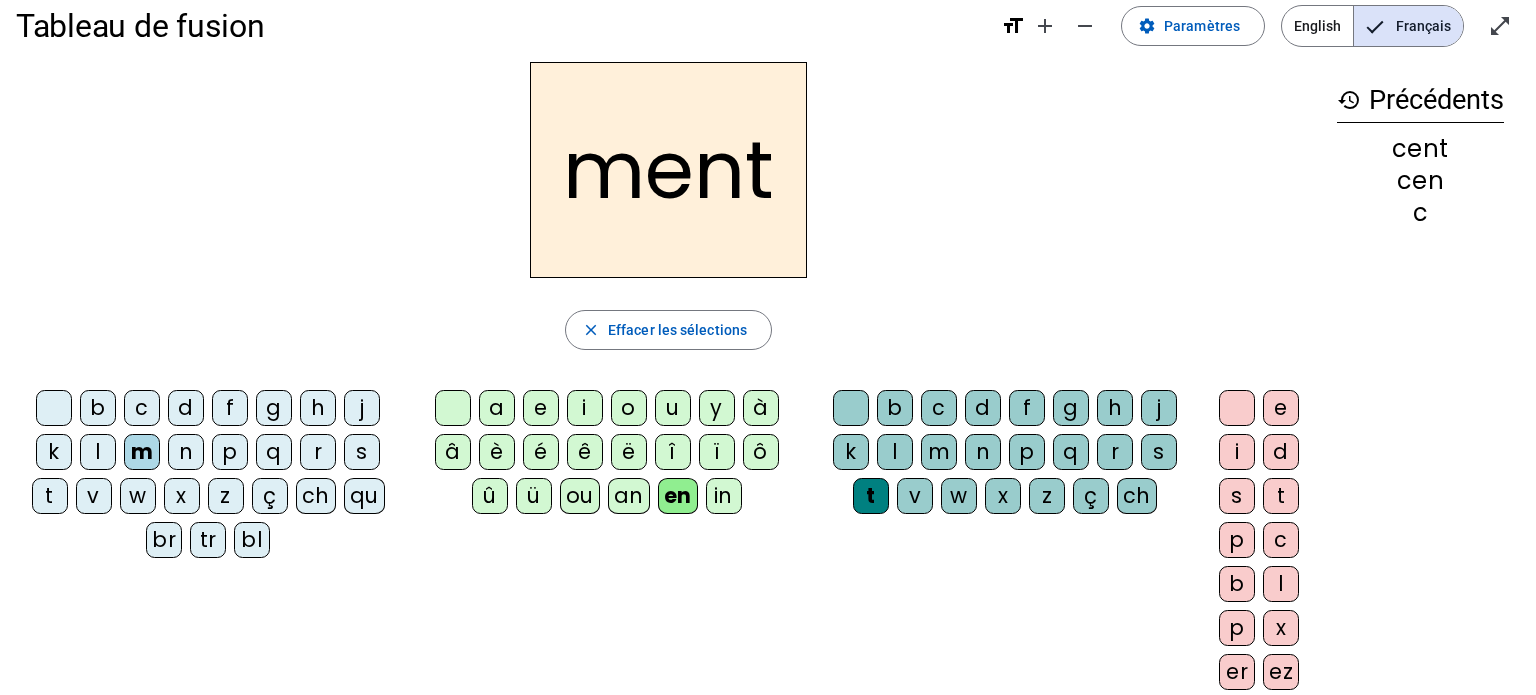 click on "l" 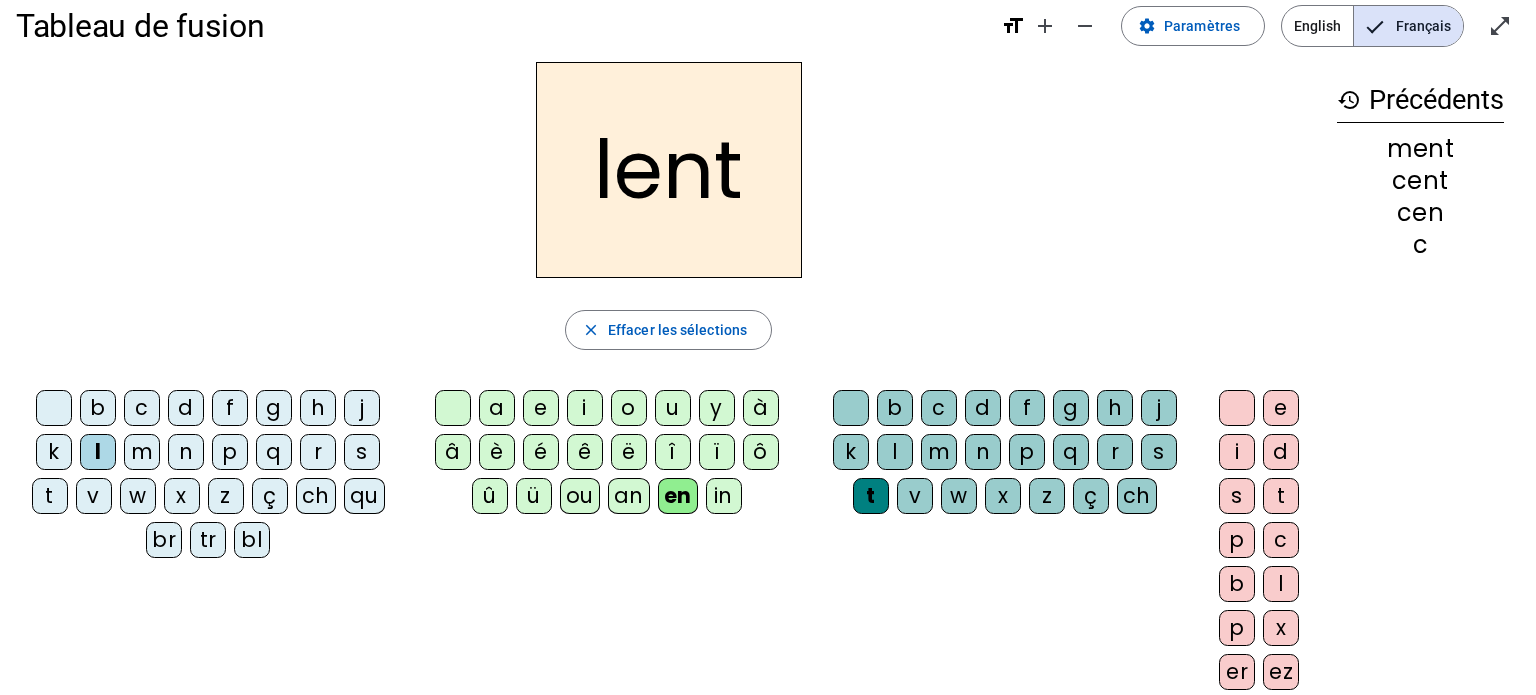 click on "s" 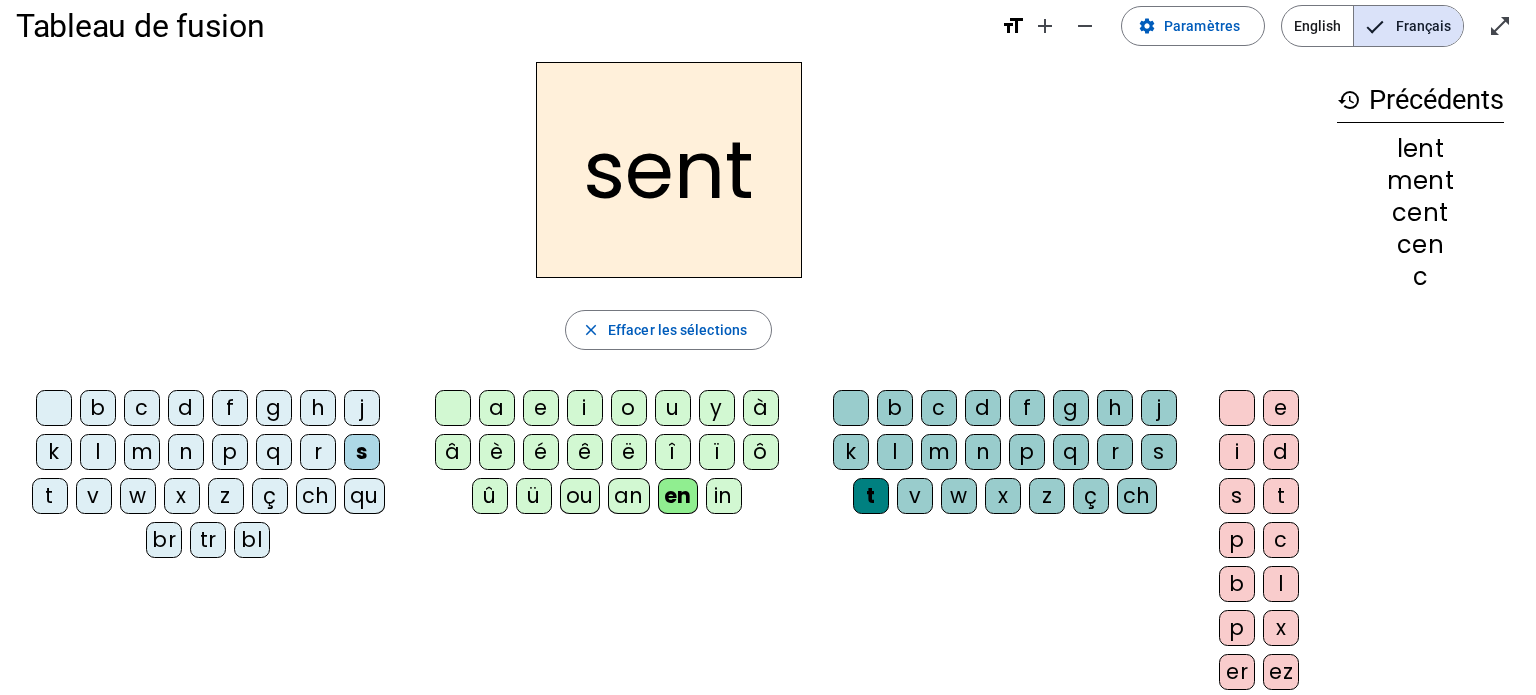 click on "d" 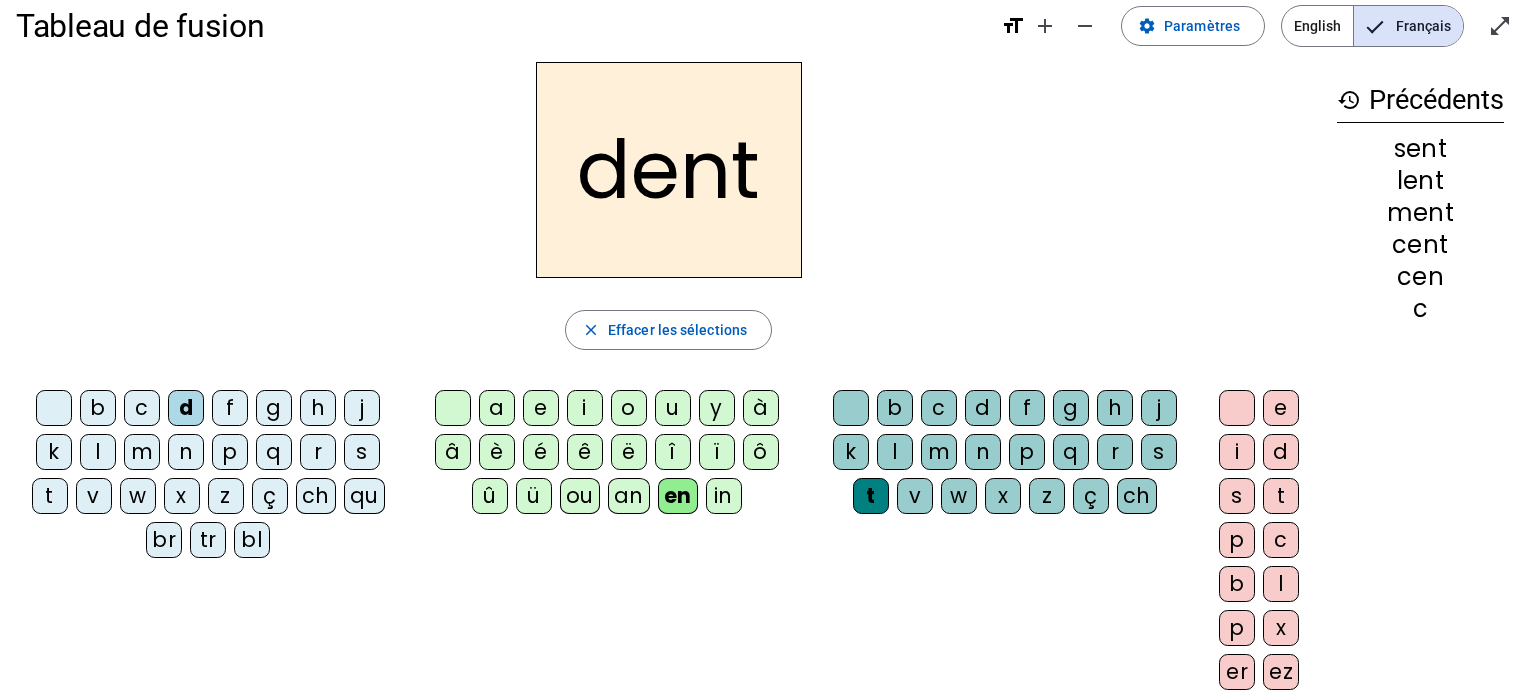 click on "v" 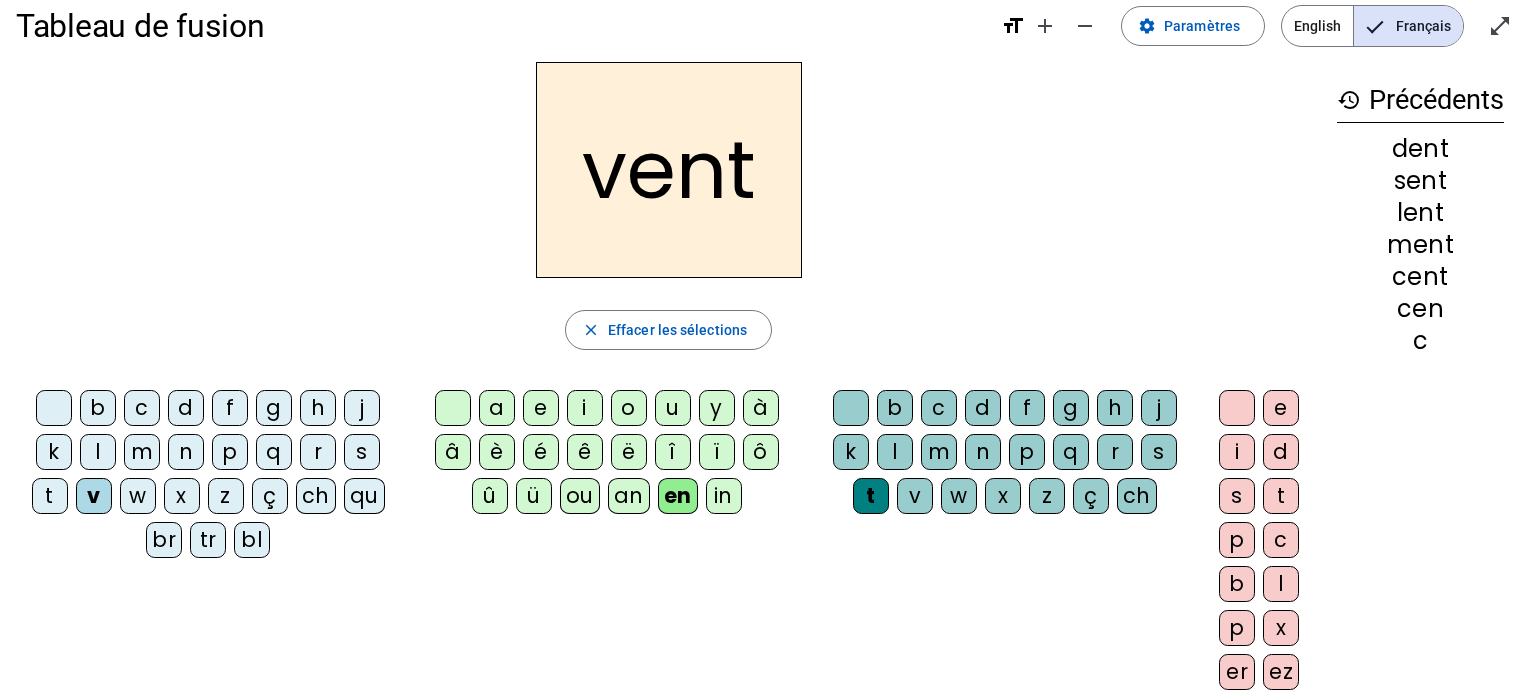 click on "e" 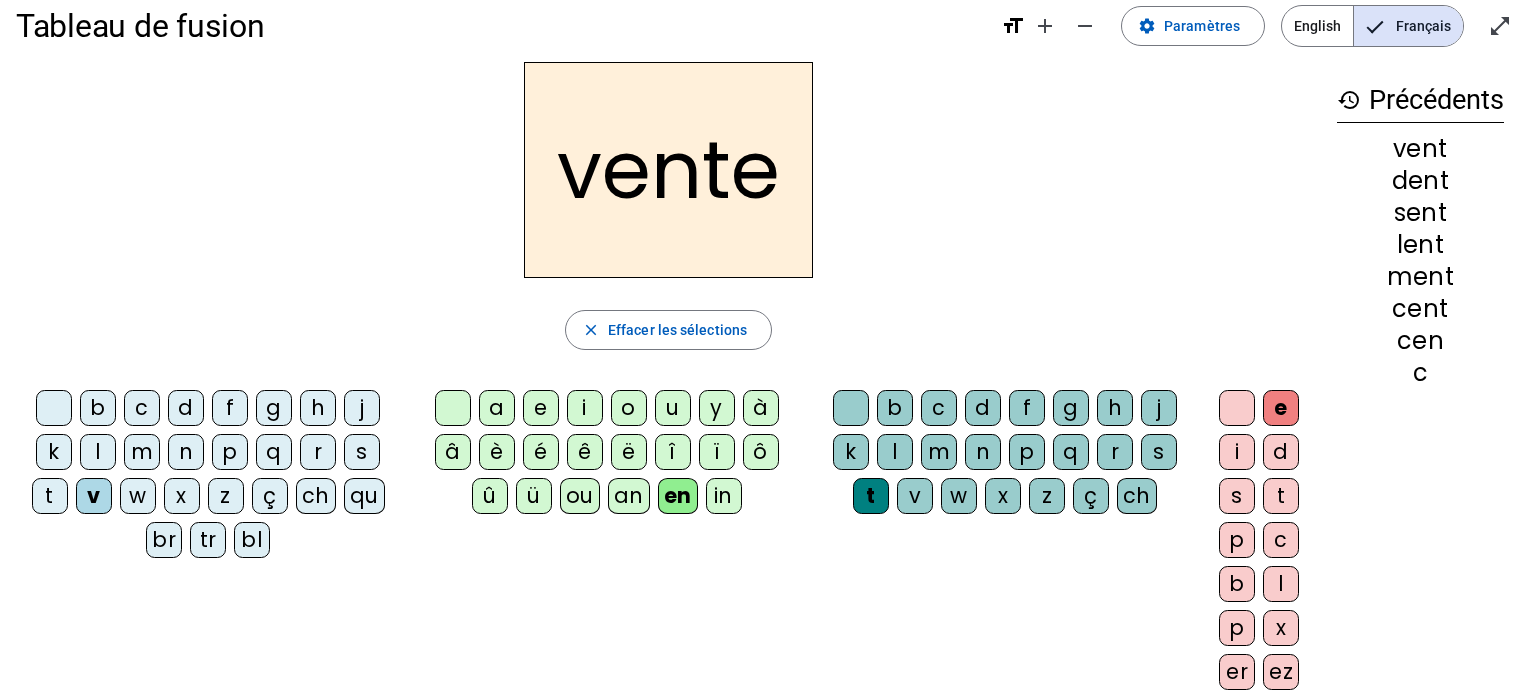 click on "p" 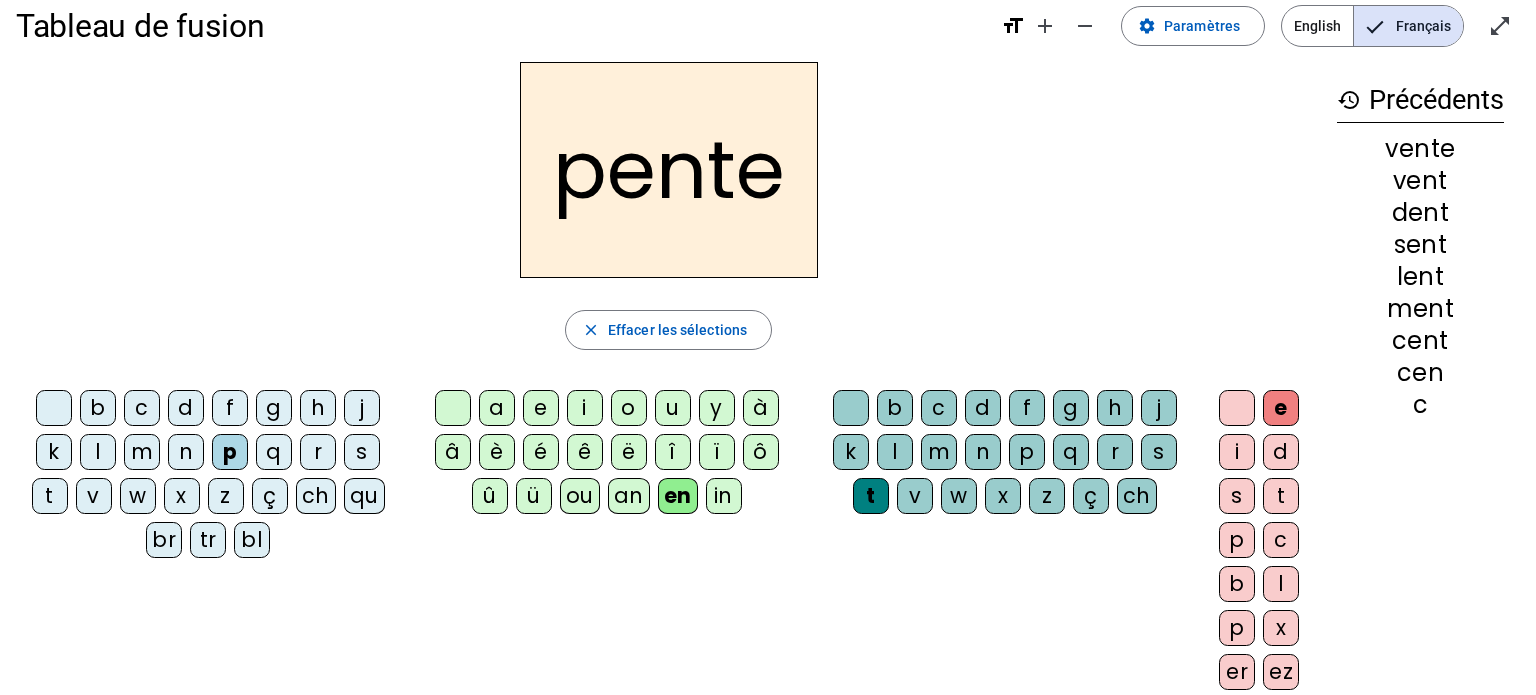 click on "f" 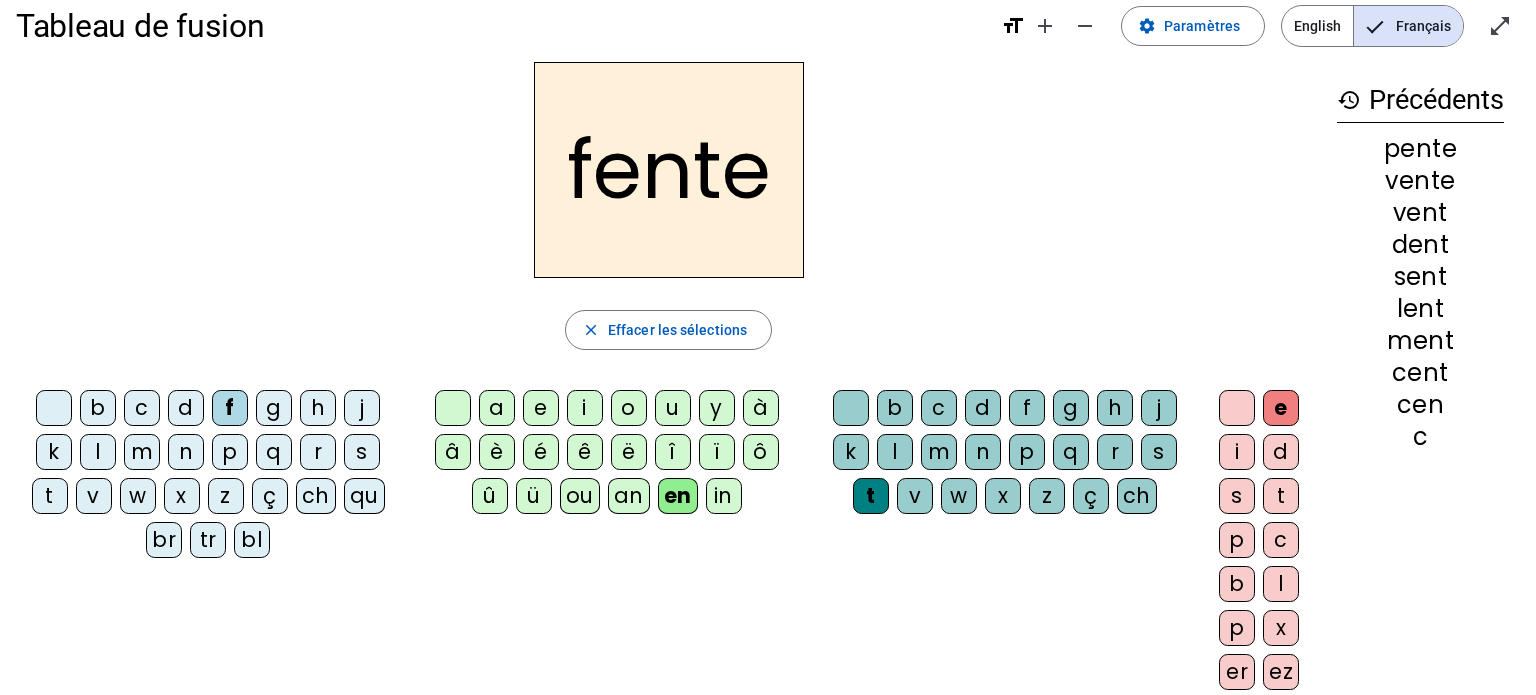 click on "l" 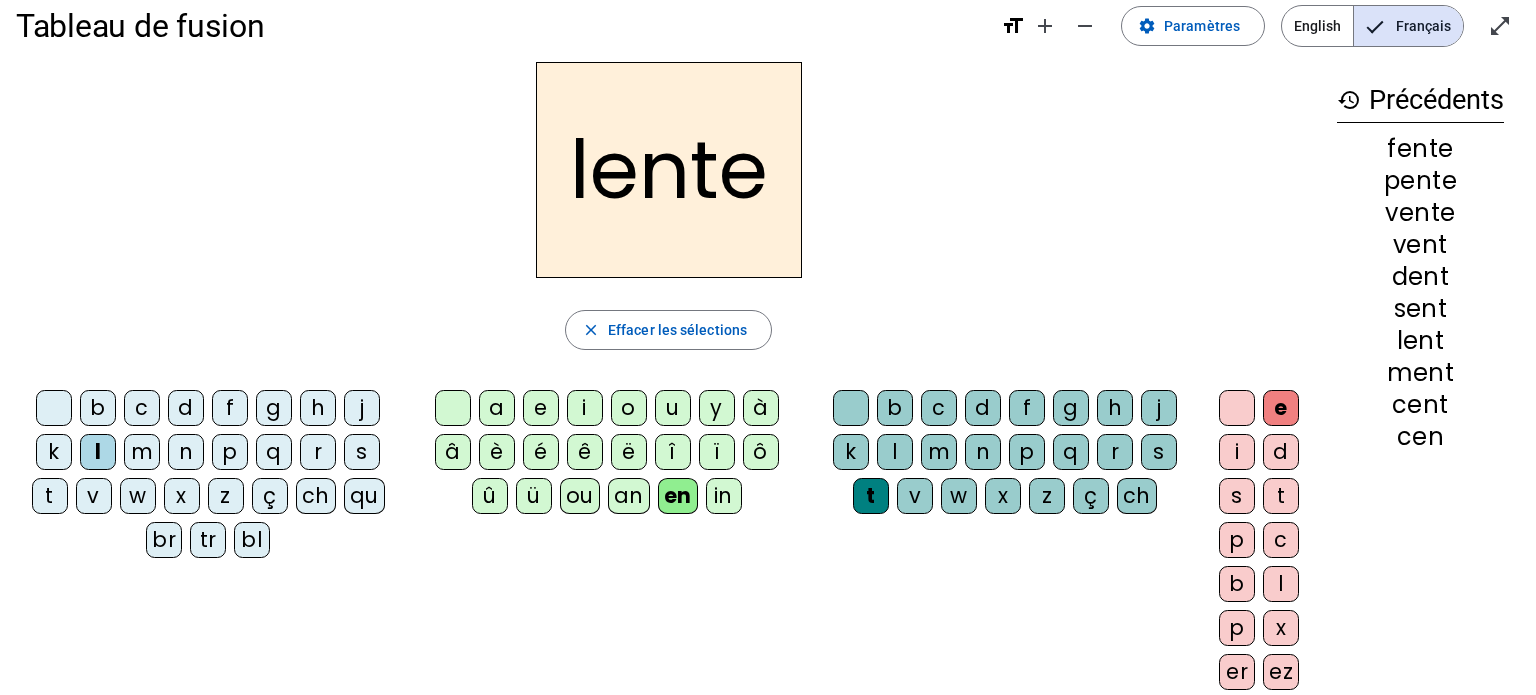 click on "r" 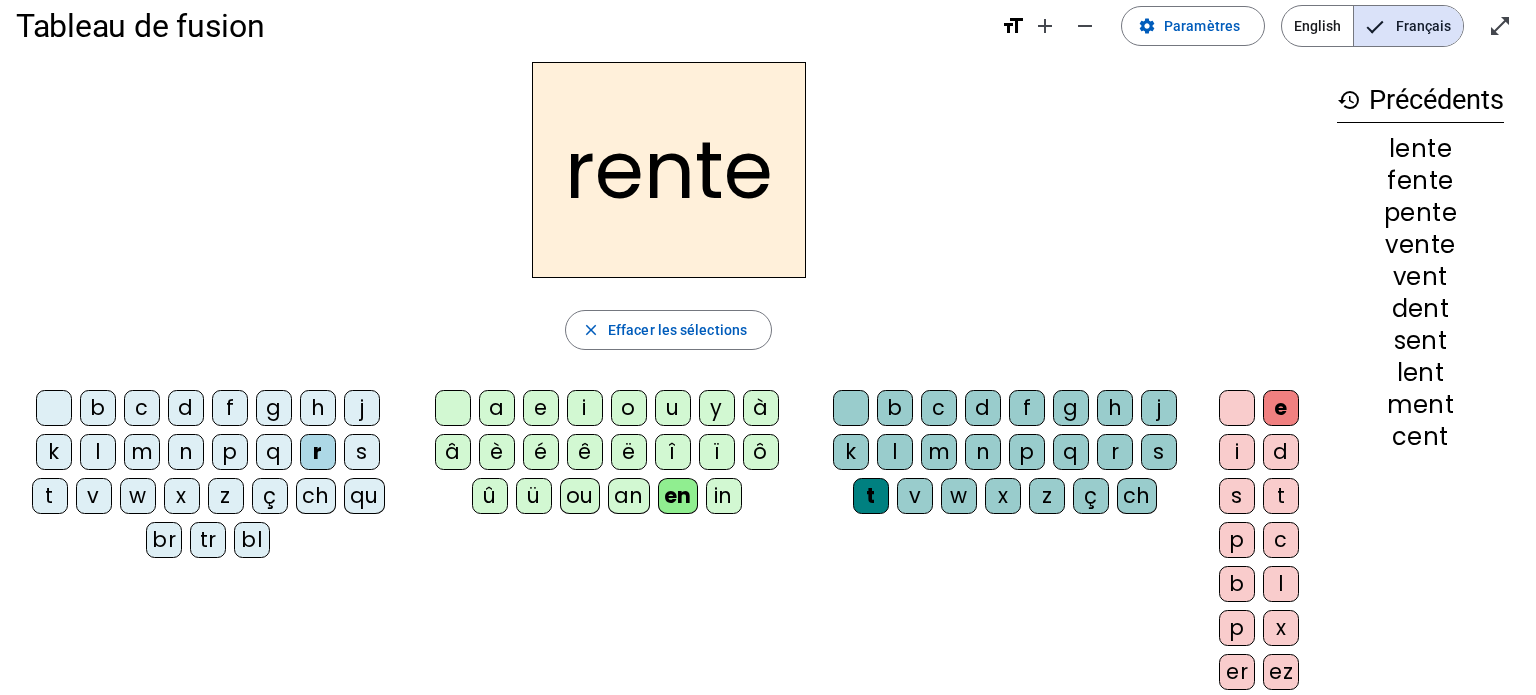 click on "t" 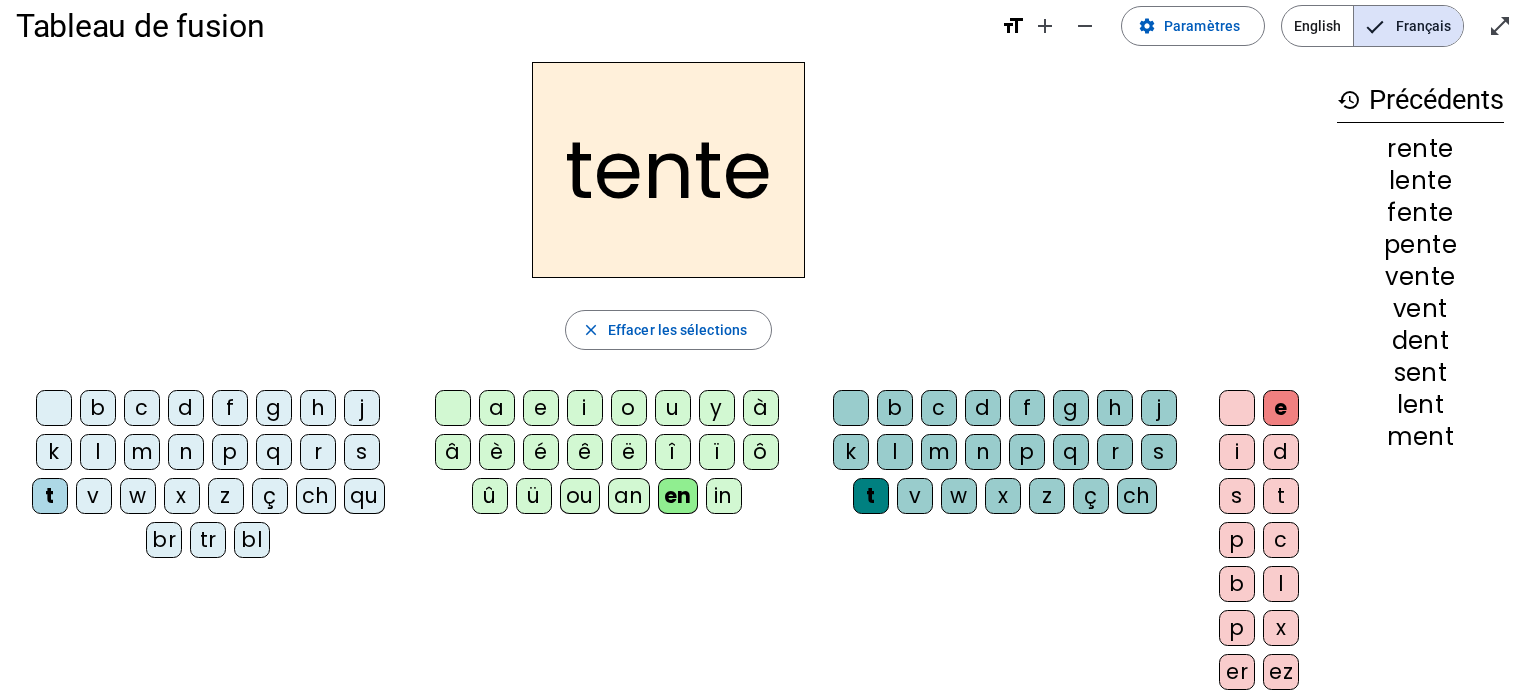 click on "an" 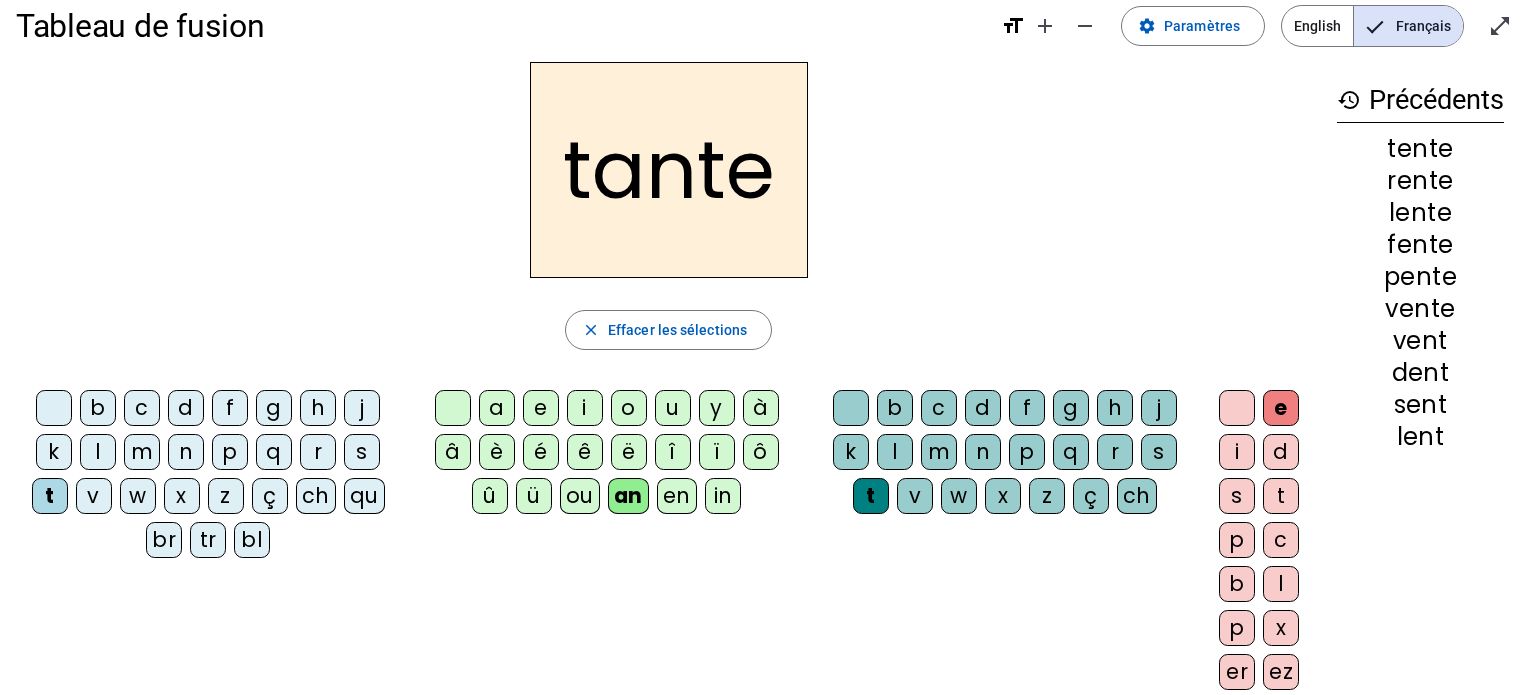 click on "h" 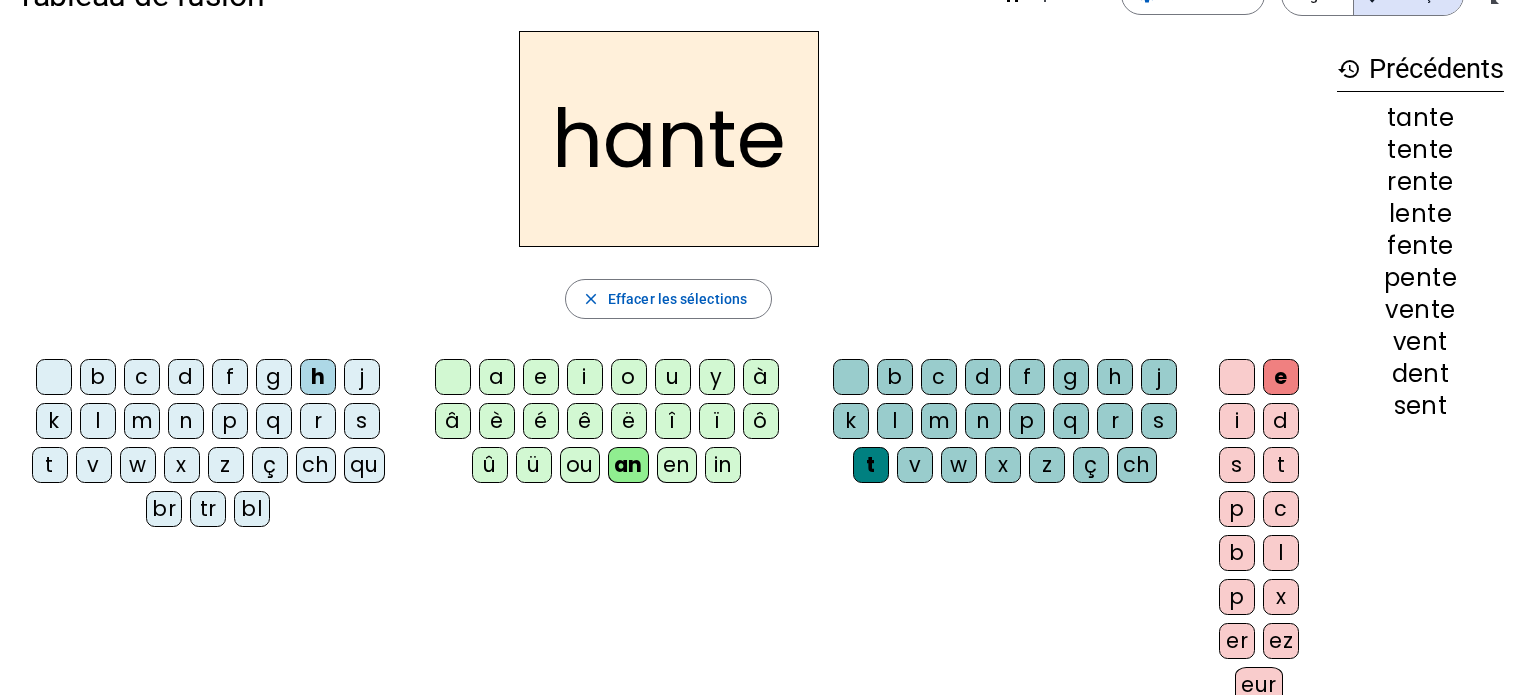 scroll, scrollTop: 60, scrollLeft: 0, axis: vertical 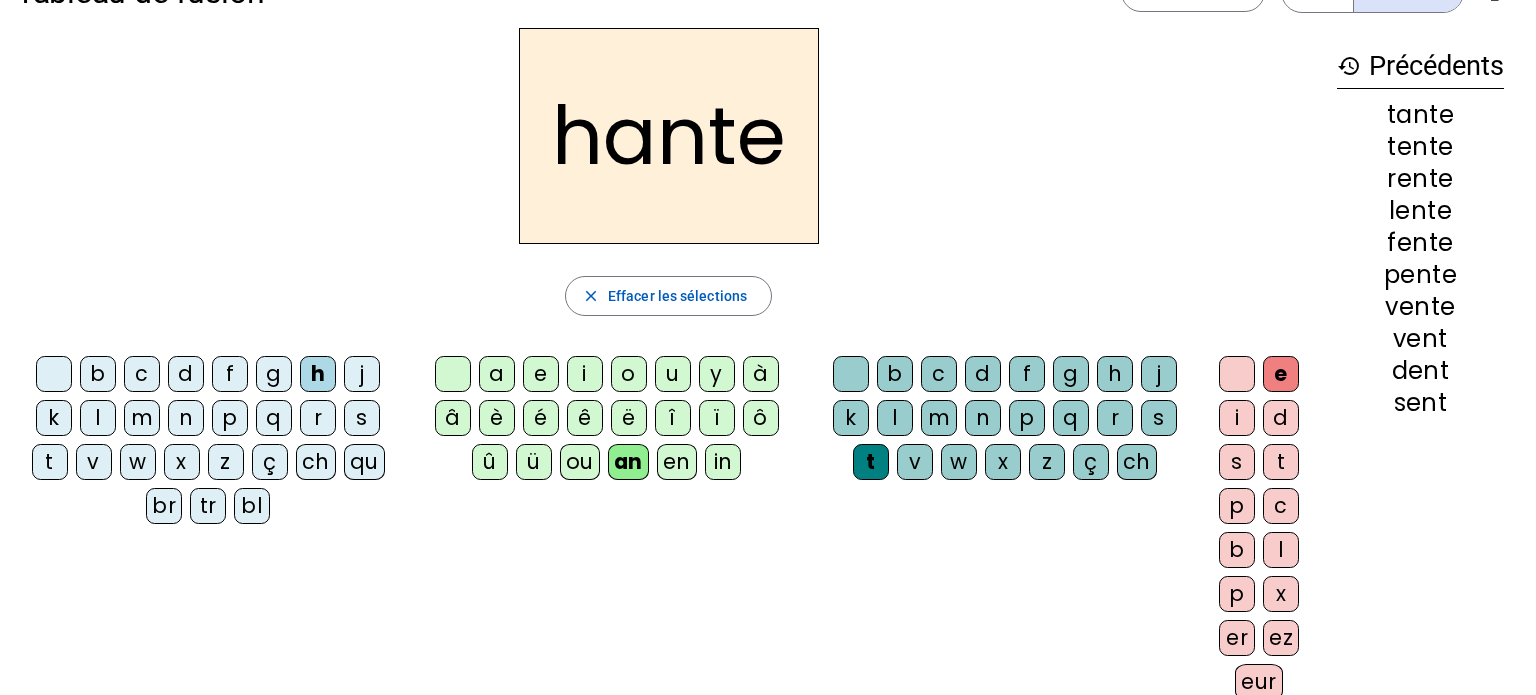 click on "ch" 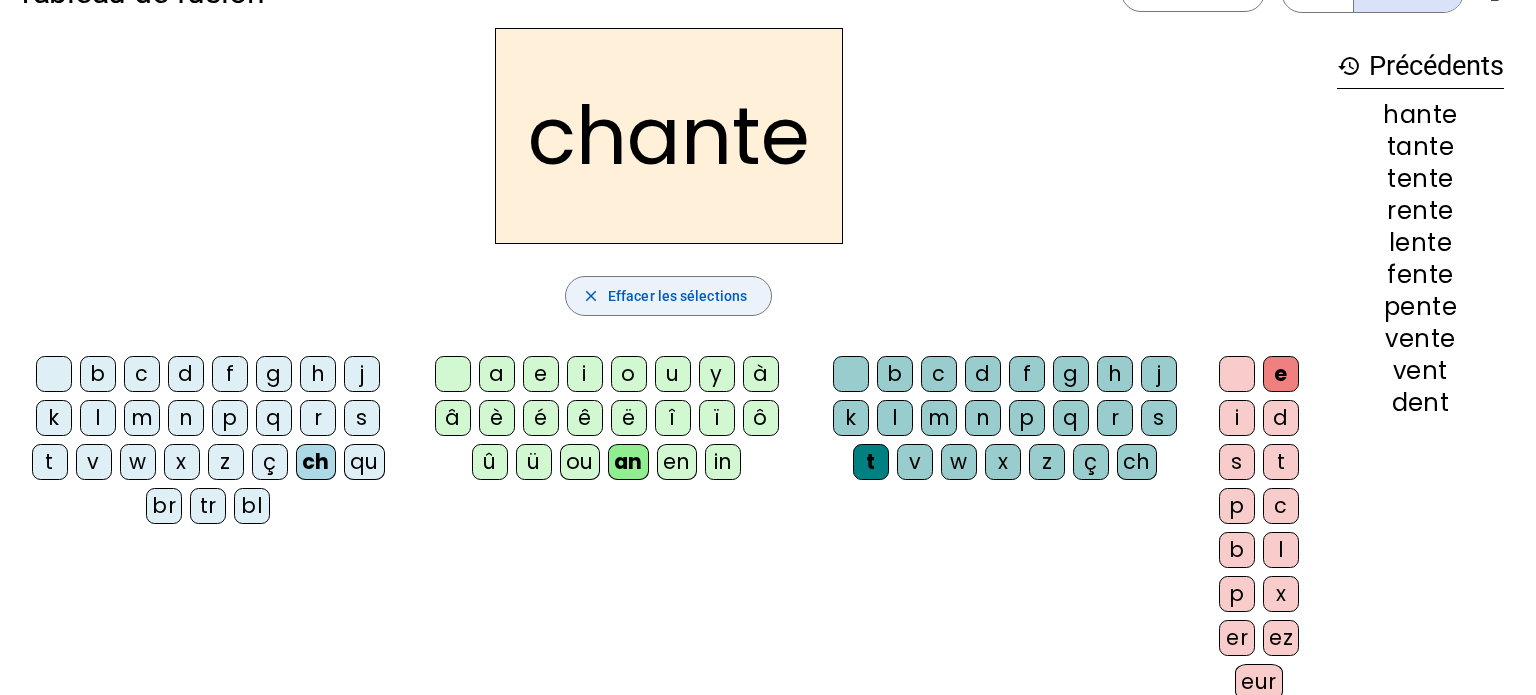 click on "Effacer les sélections" 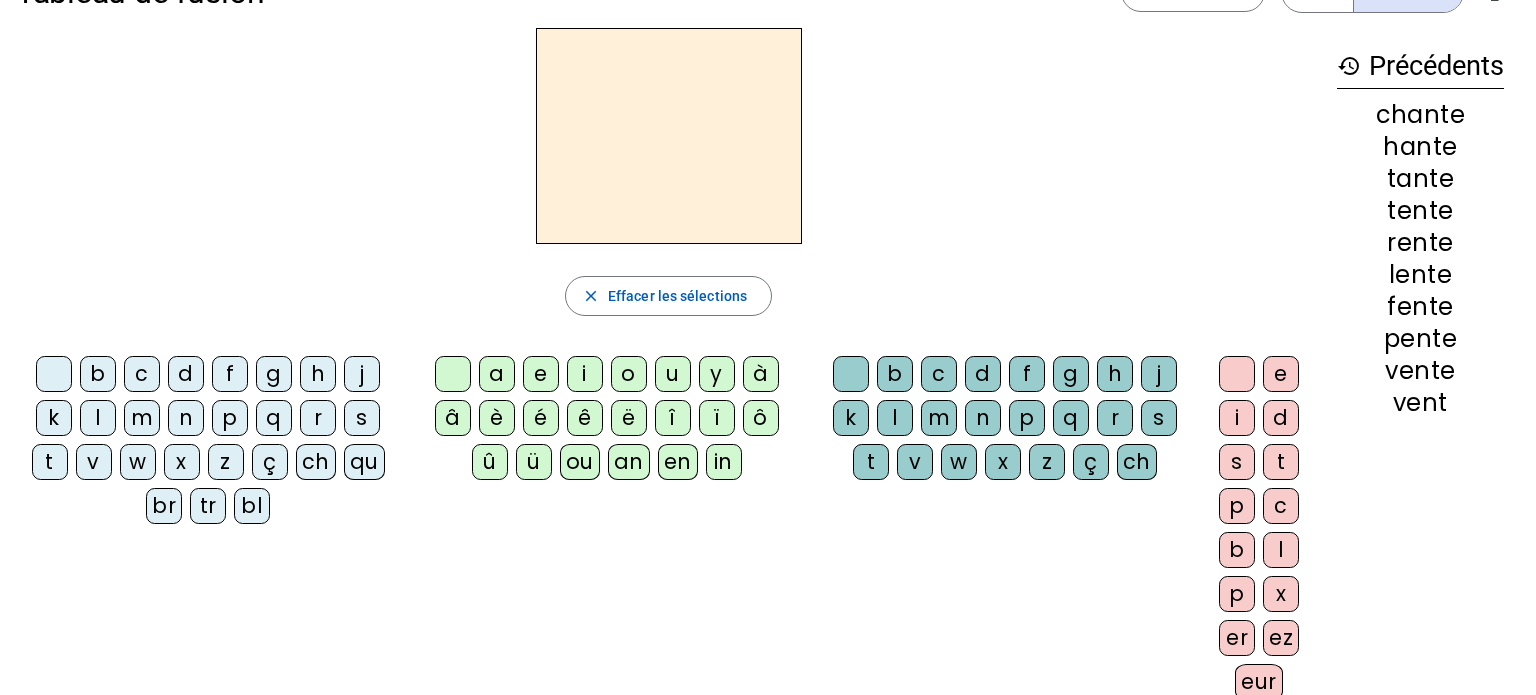 click on "s" 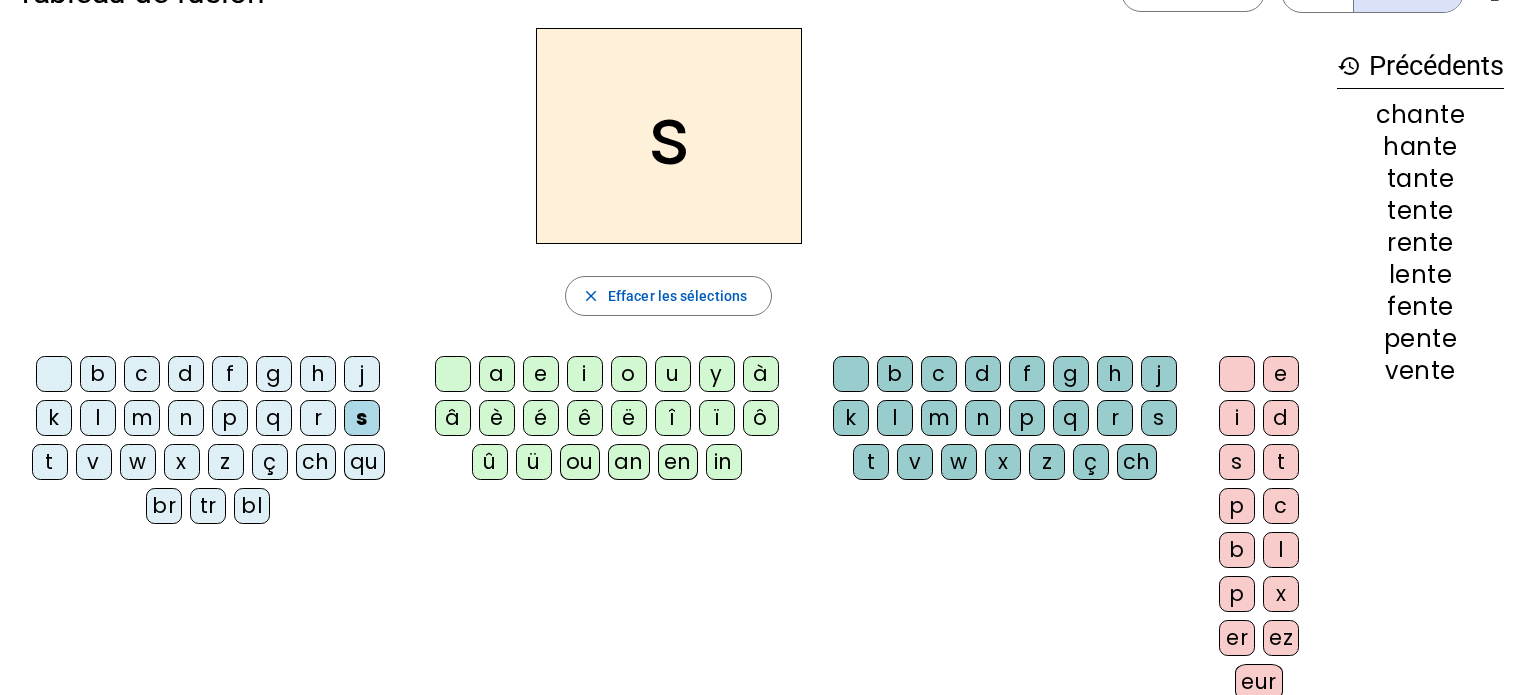 click on "a" 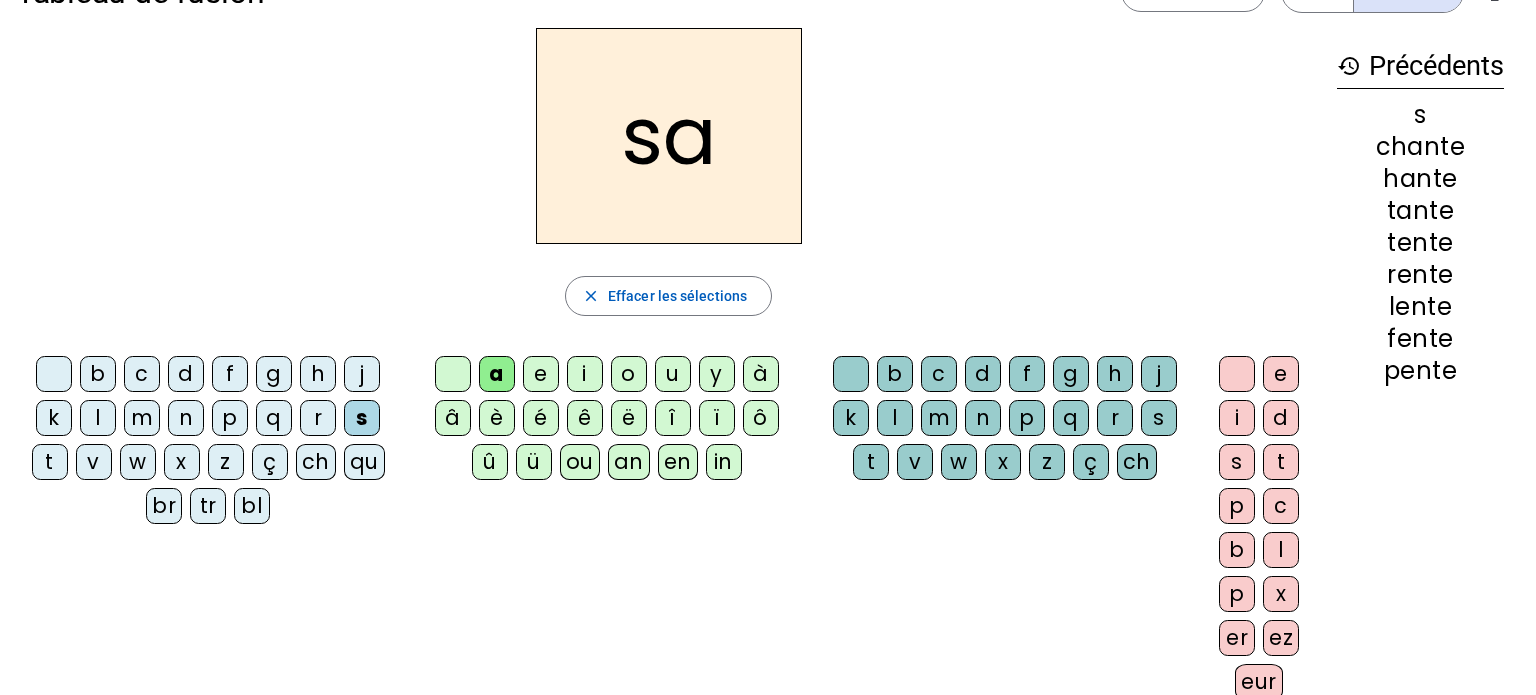 click on "l" 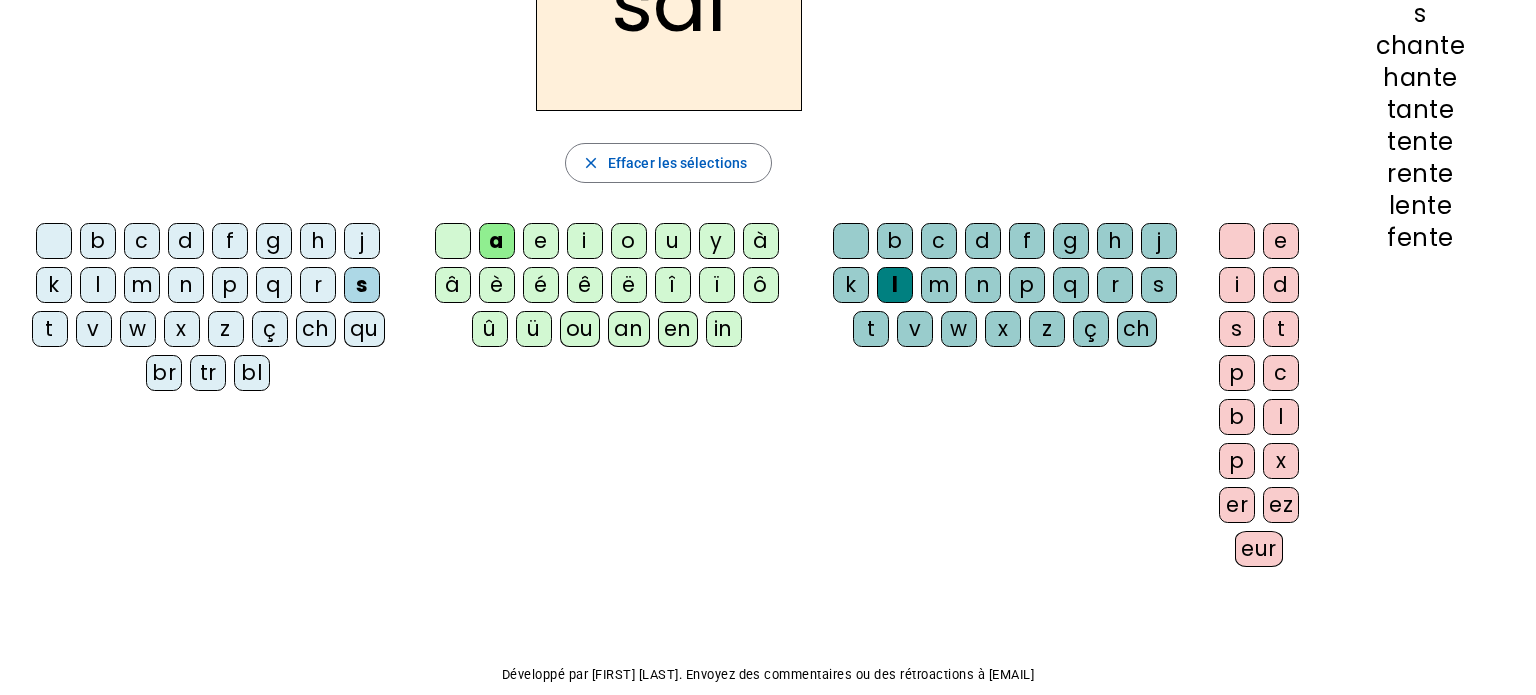 scroll, scrollTop: 0, scrollLeft: 0, axis: both 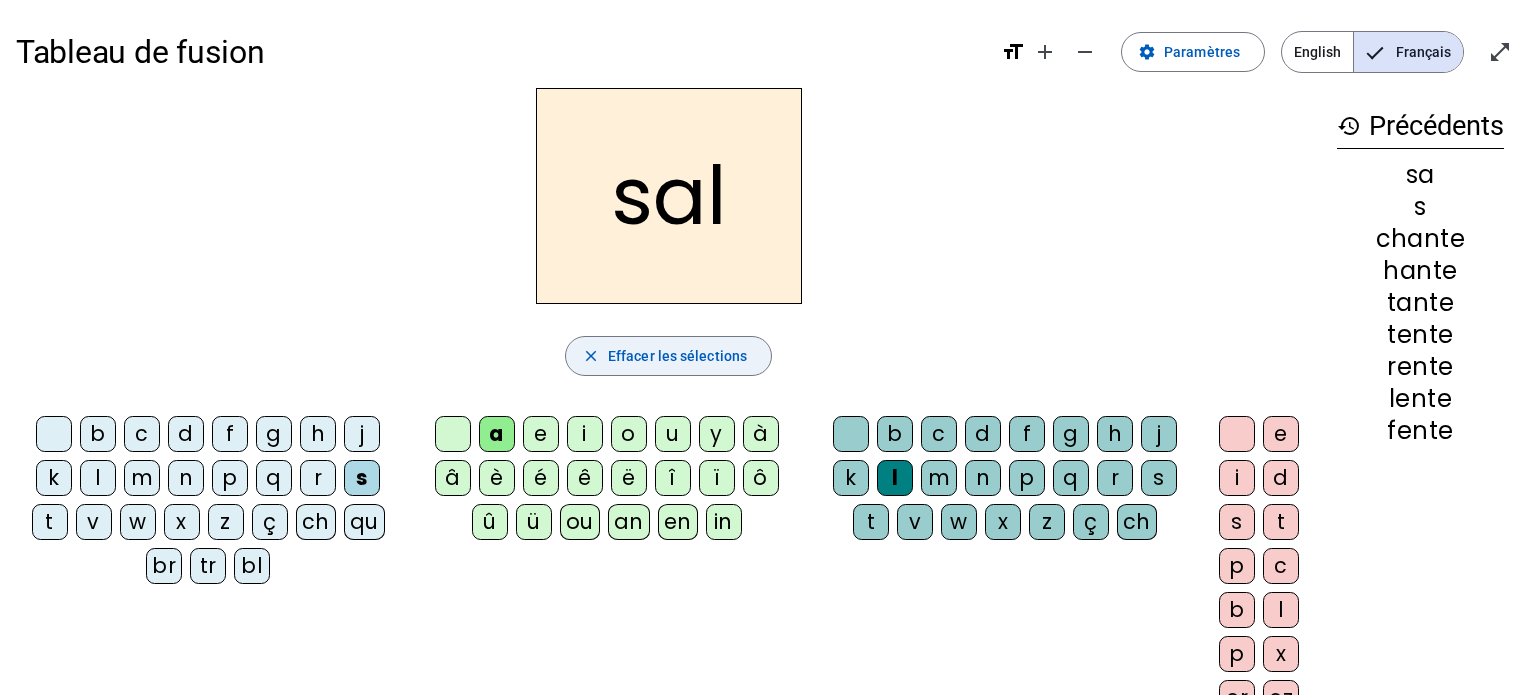 click 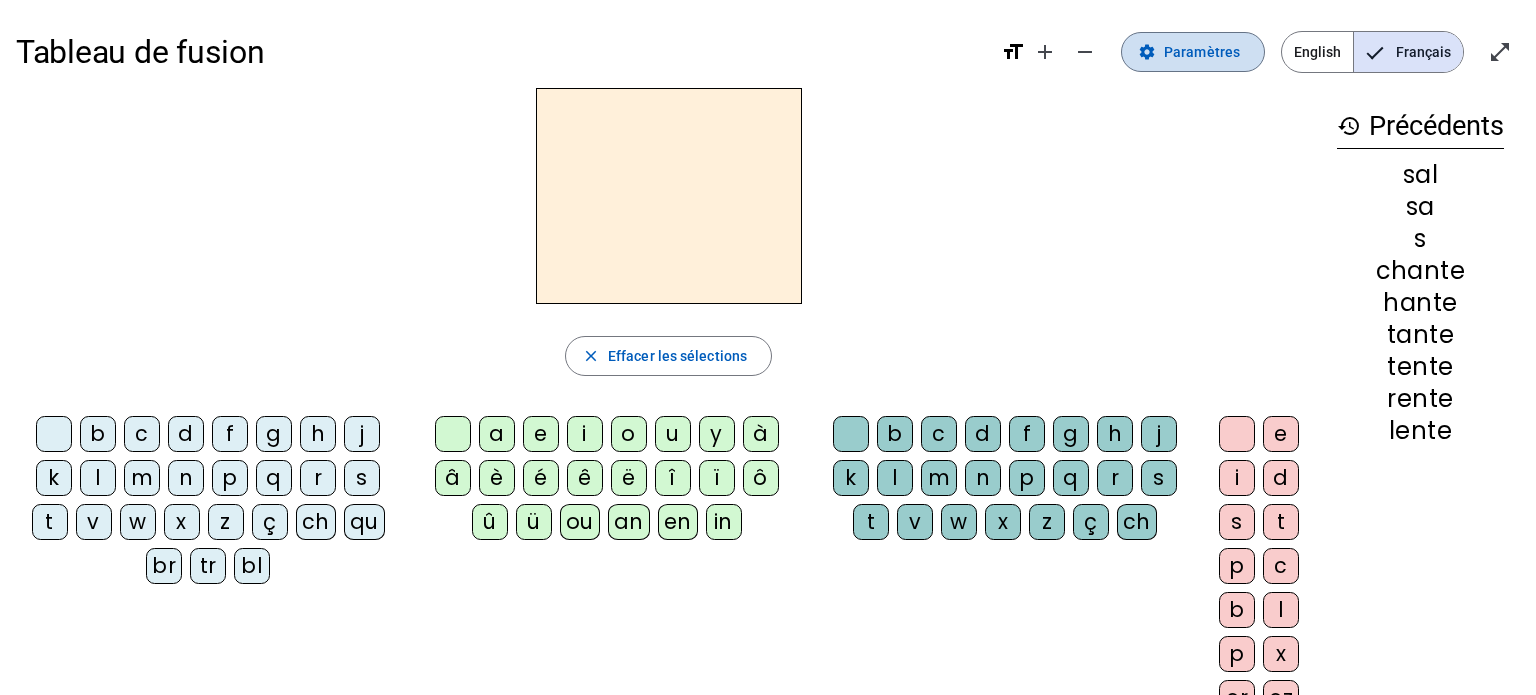 click on "Paramètres" at bounding box center [1202, 52] 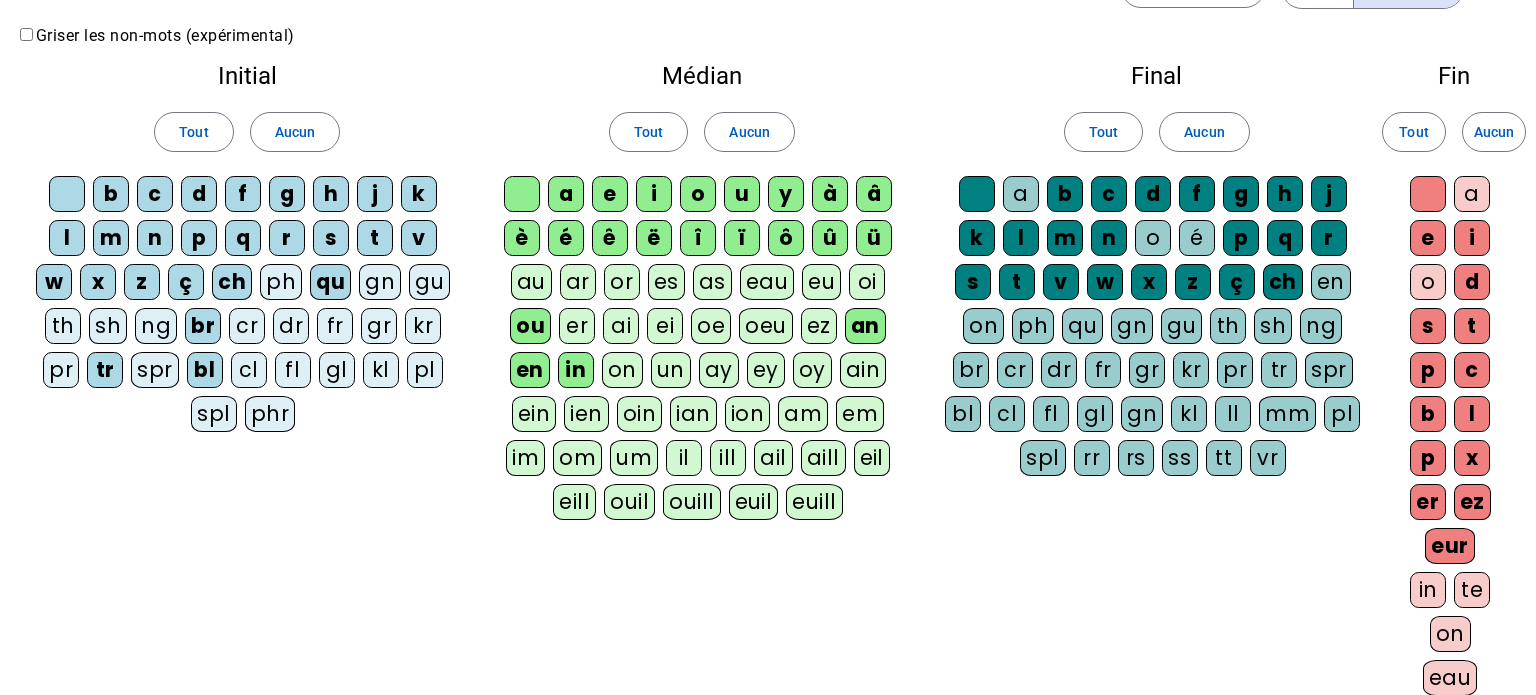 scroll, scrollTop: 79, scrollLeft: 0, axis: vertical 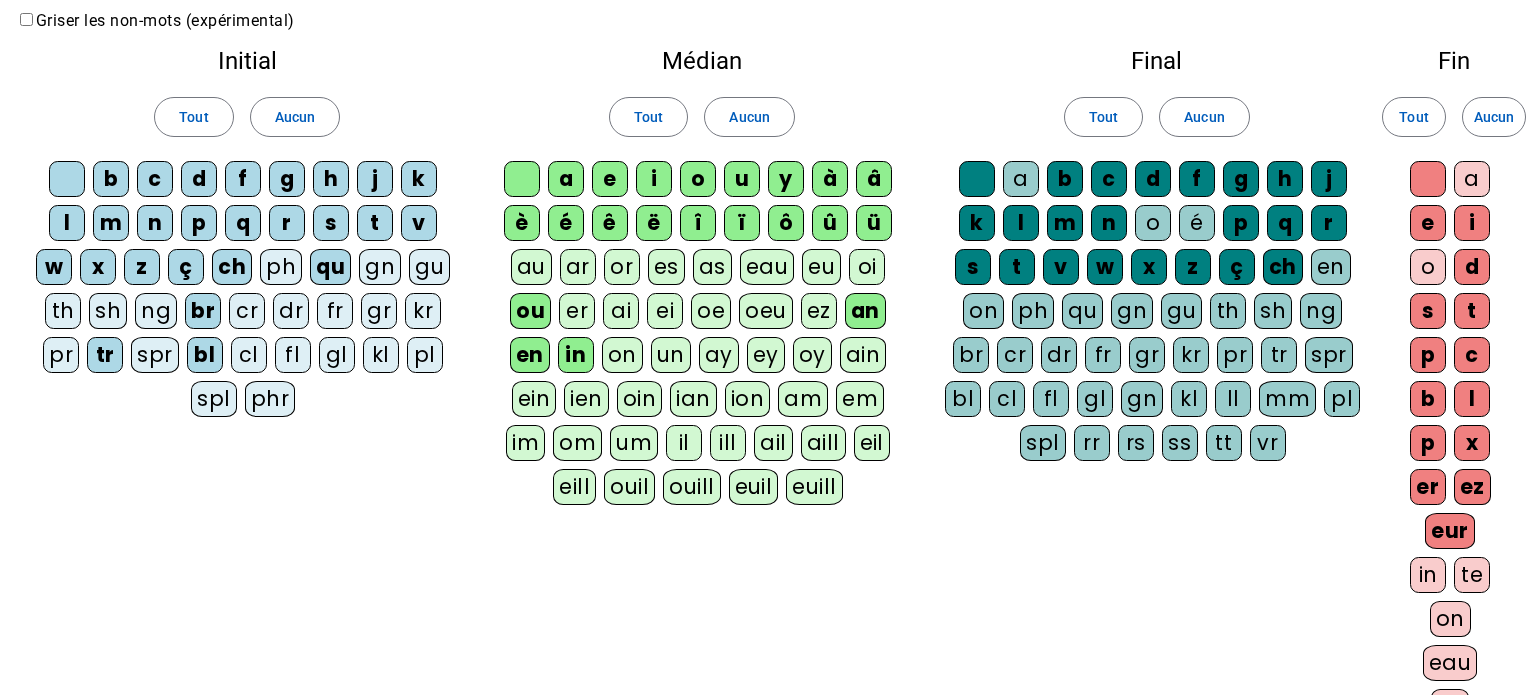 click on "in" 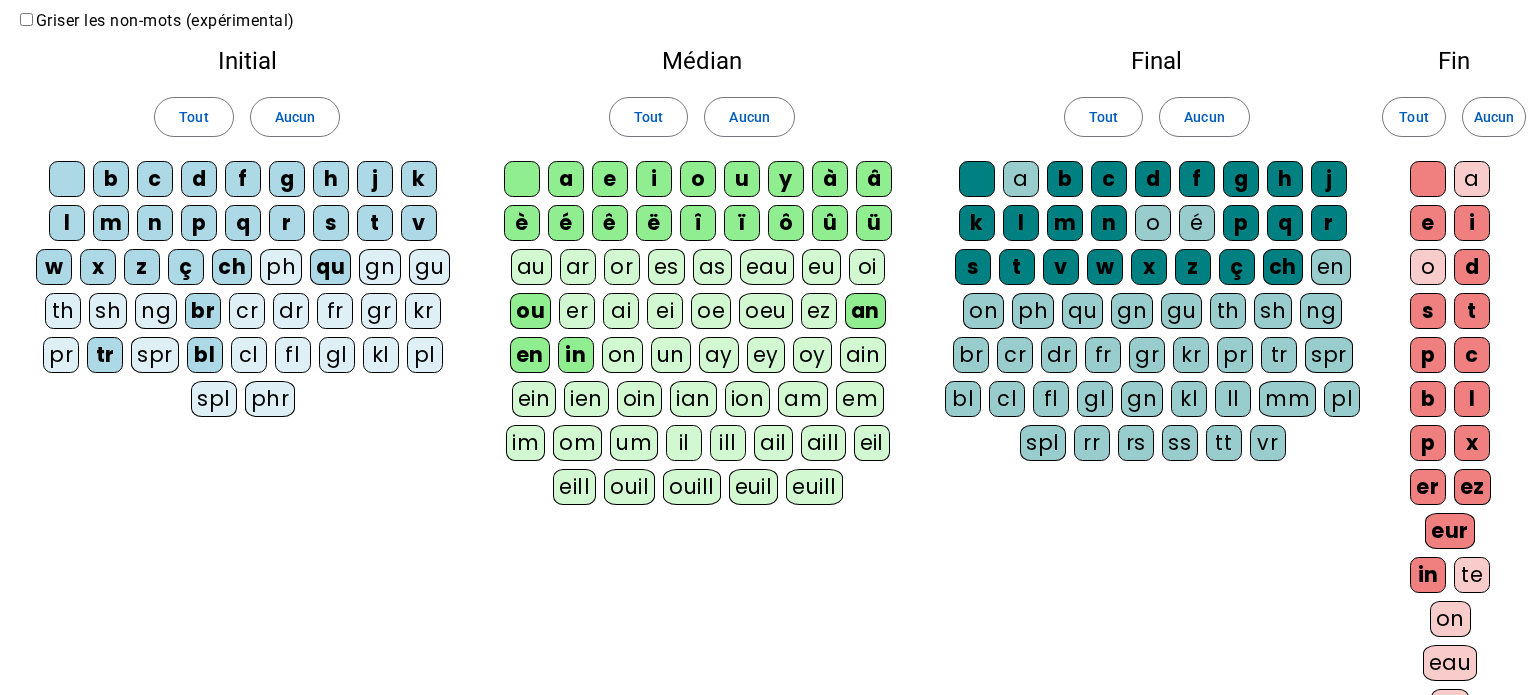 click on "in" 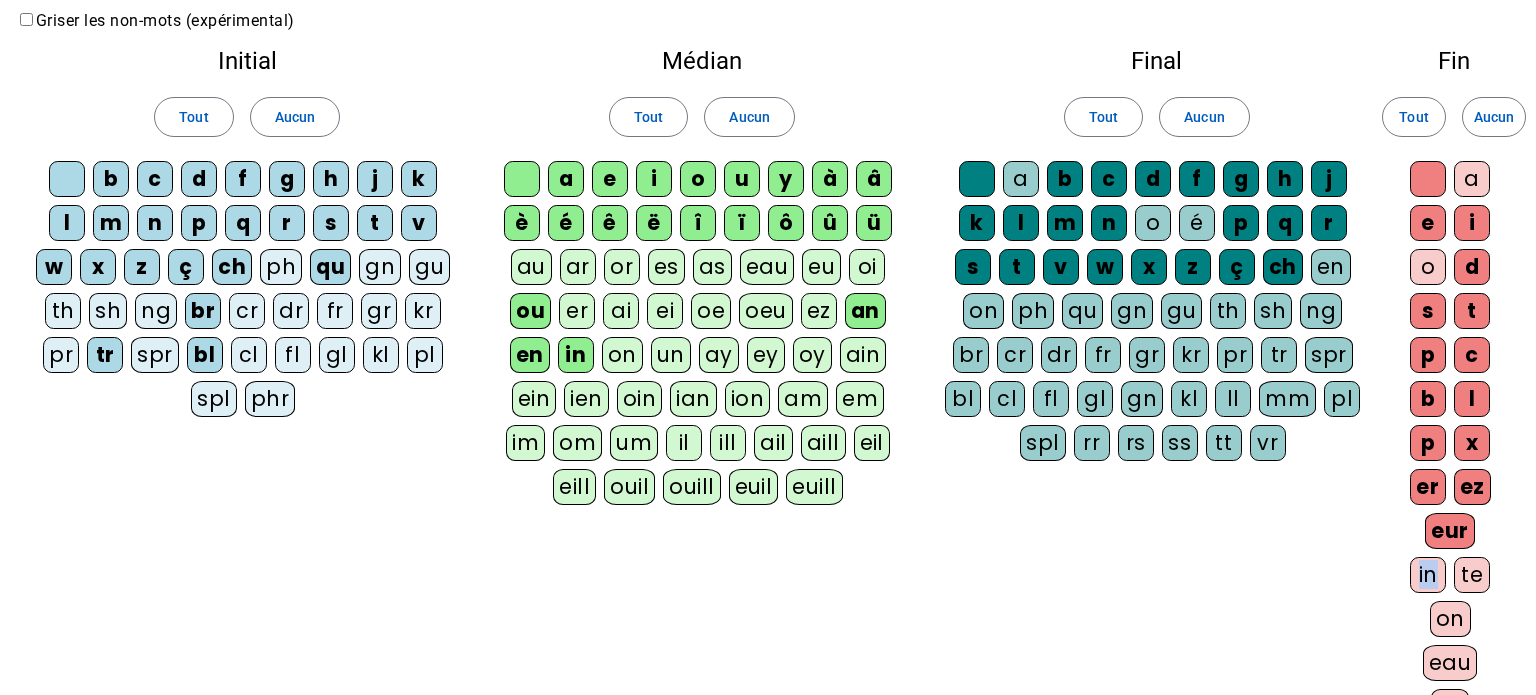 scroll, scrollTop: 281, scrollLeft: 0, axis: vertical 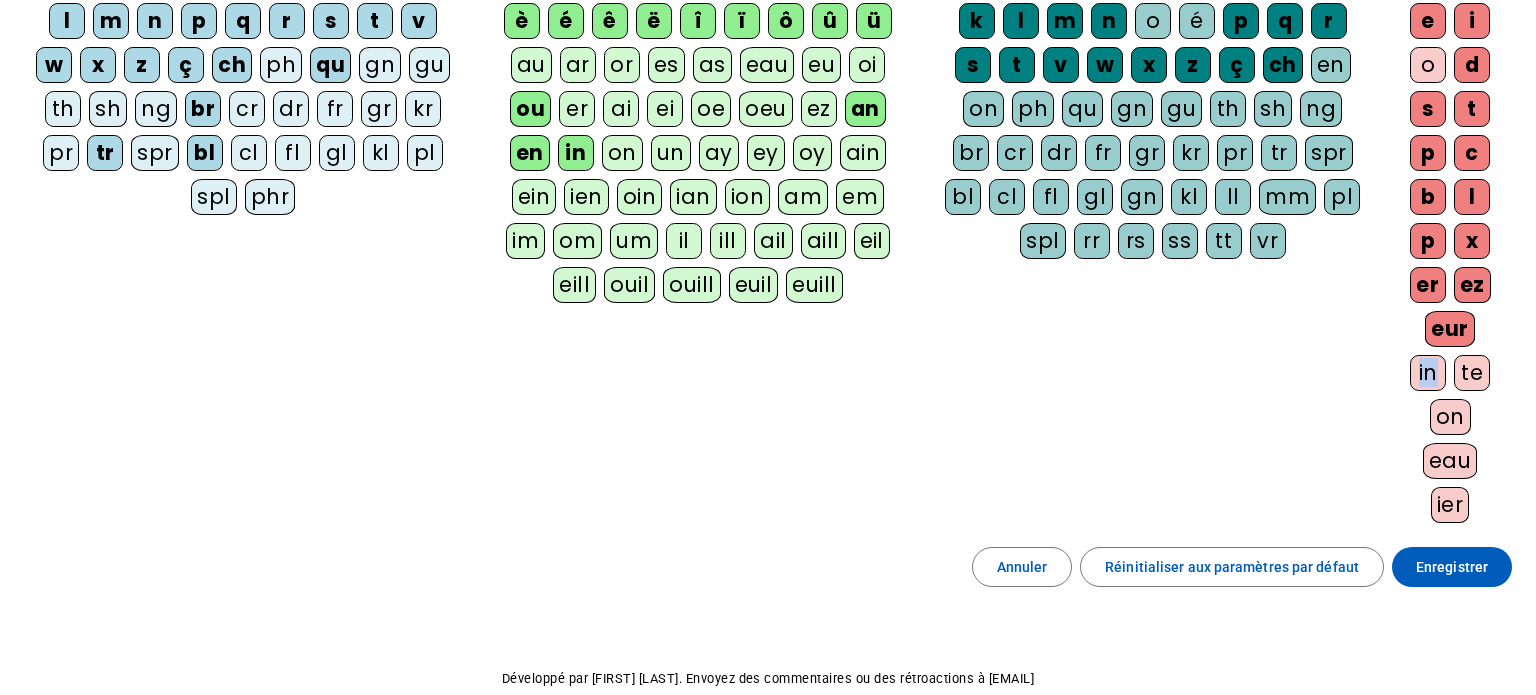 click on "in" 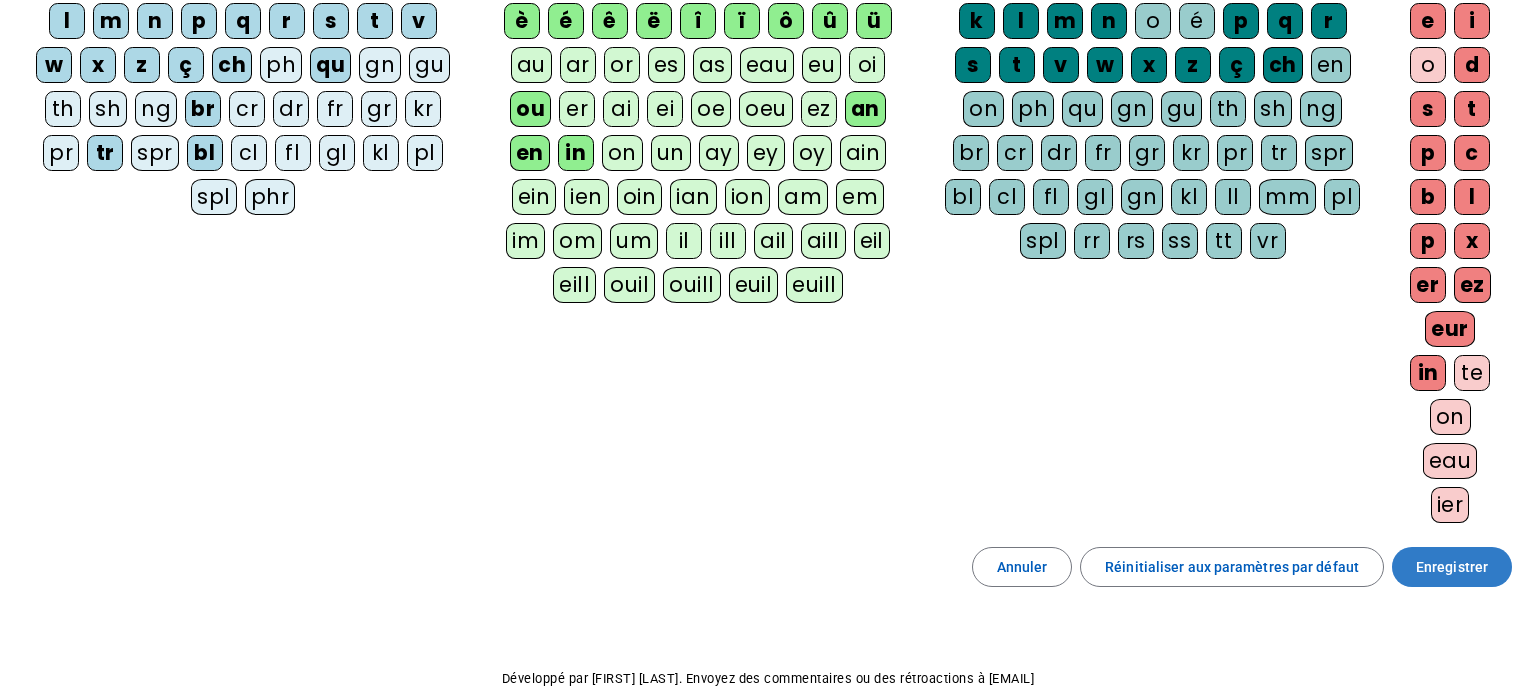 click on "Enregistrer" 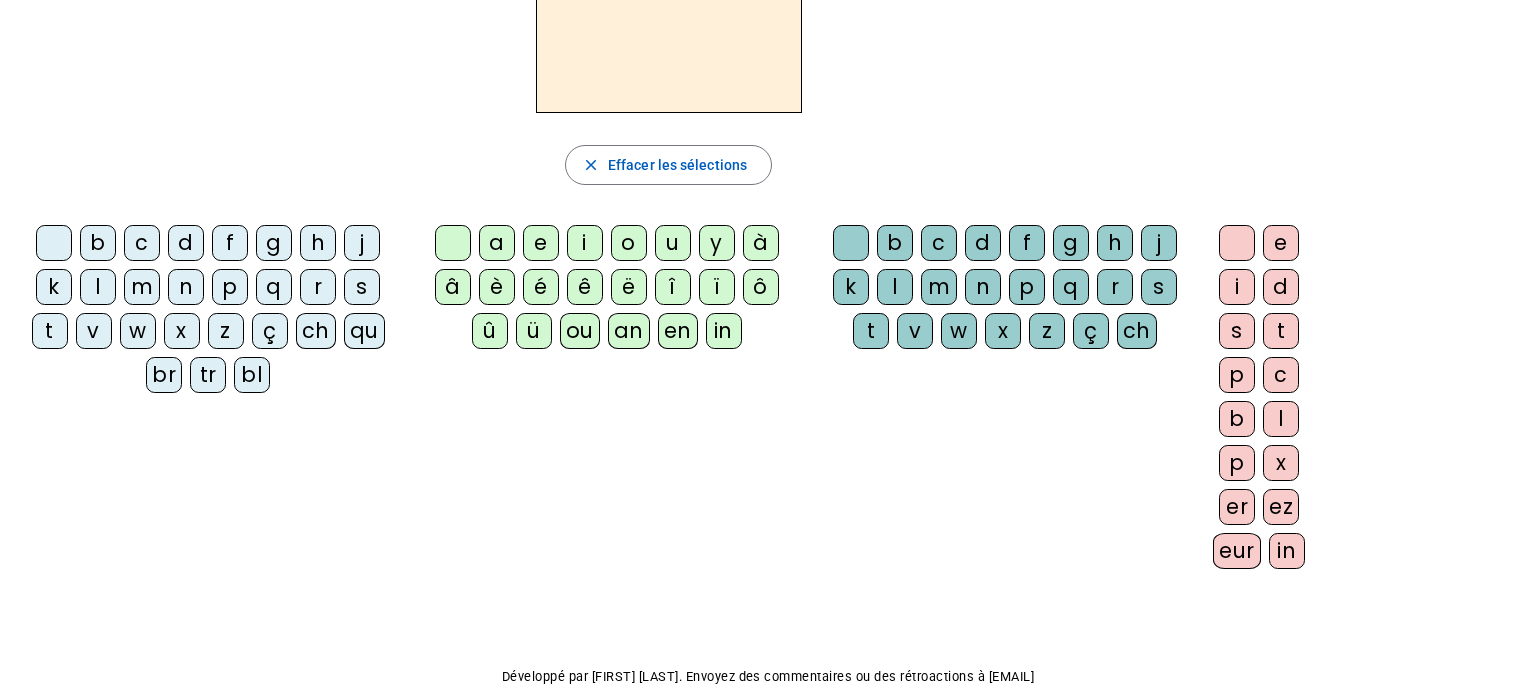 scroll, scrollTop: 0, scrollLeft: 0, axis: both 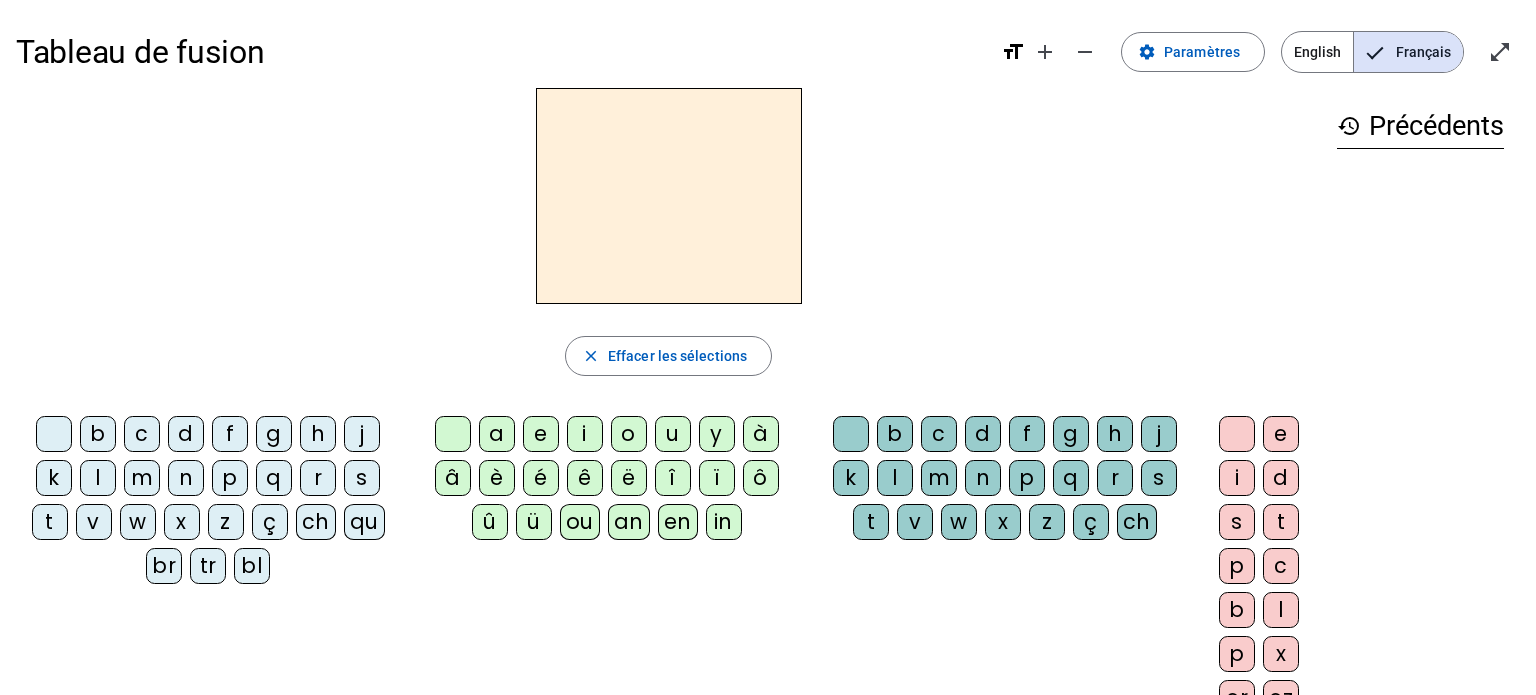 click on "s" 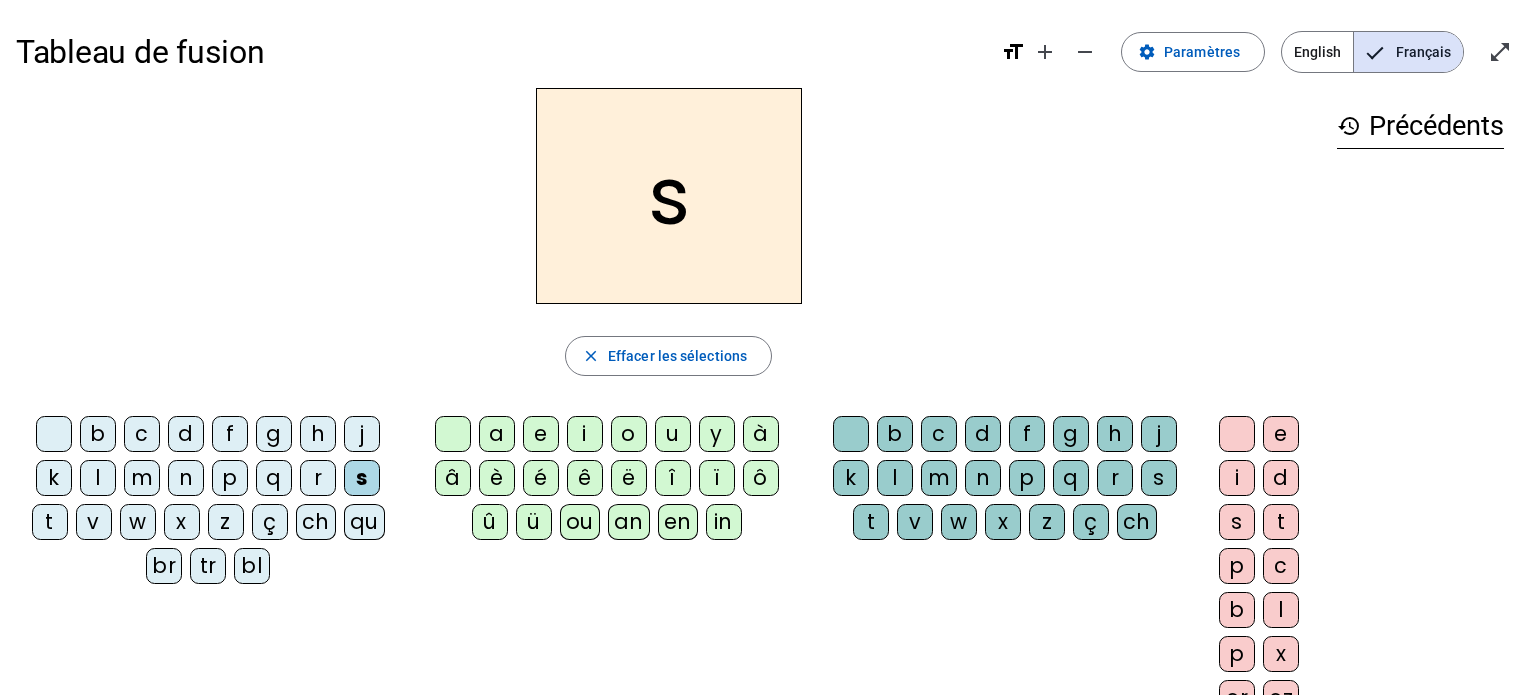 click on "a" 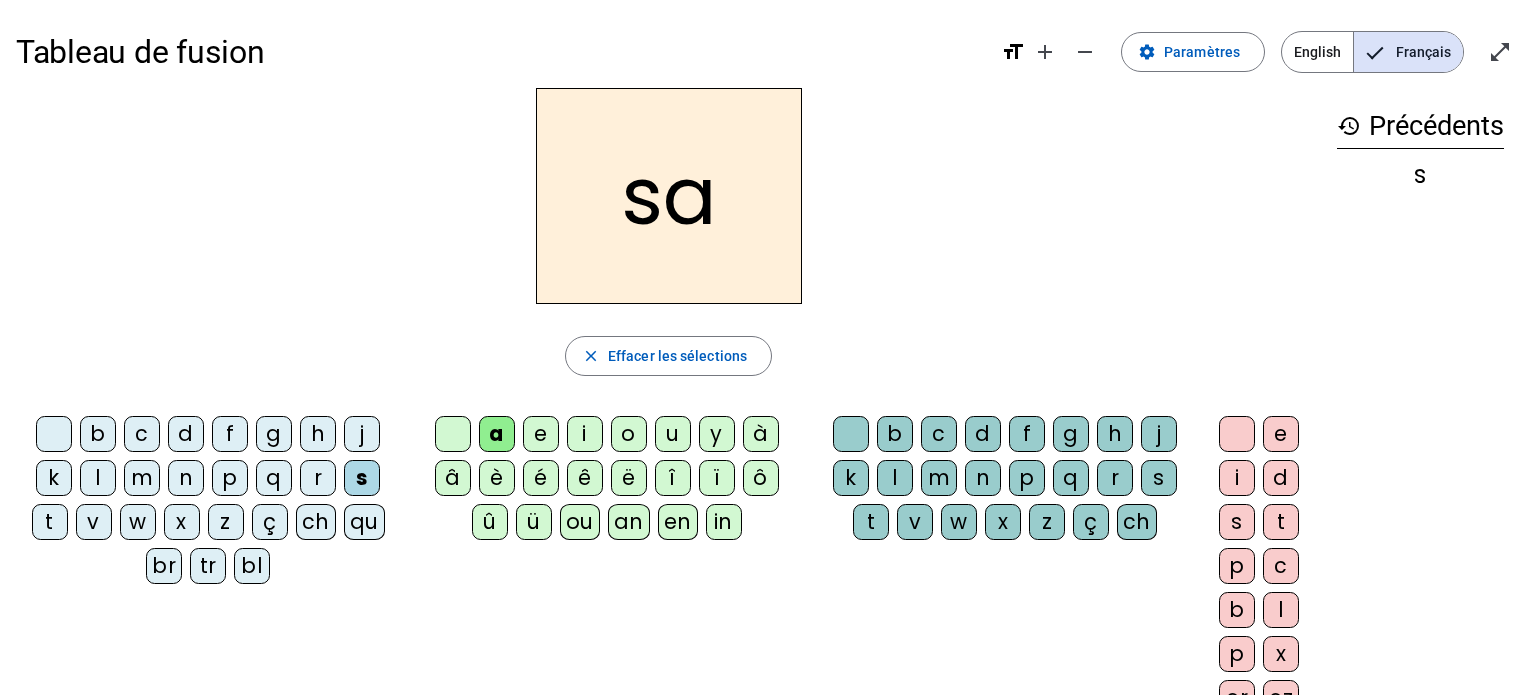 click on "l" 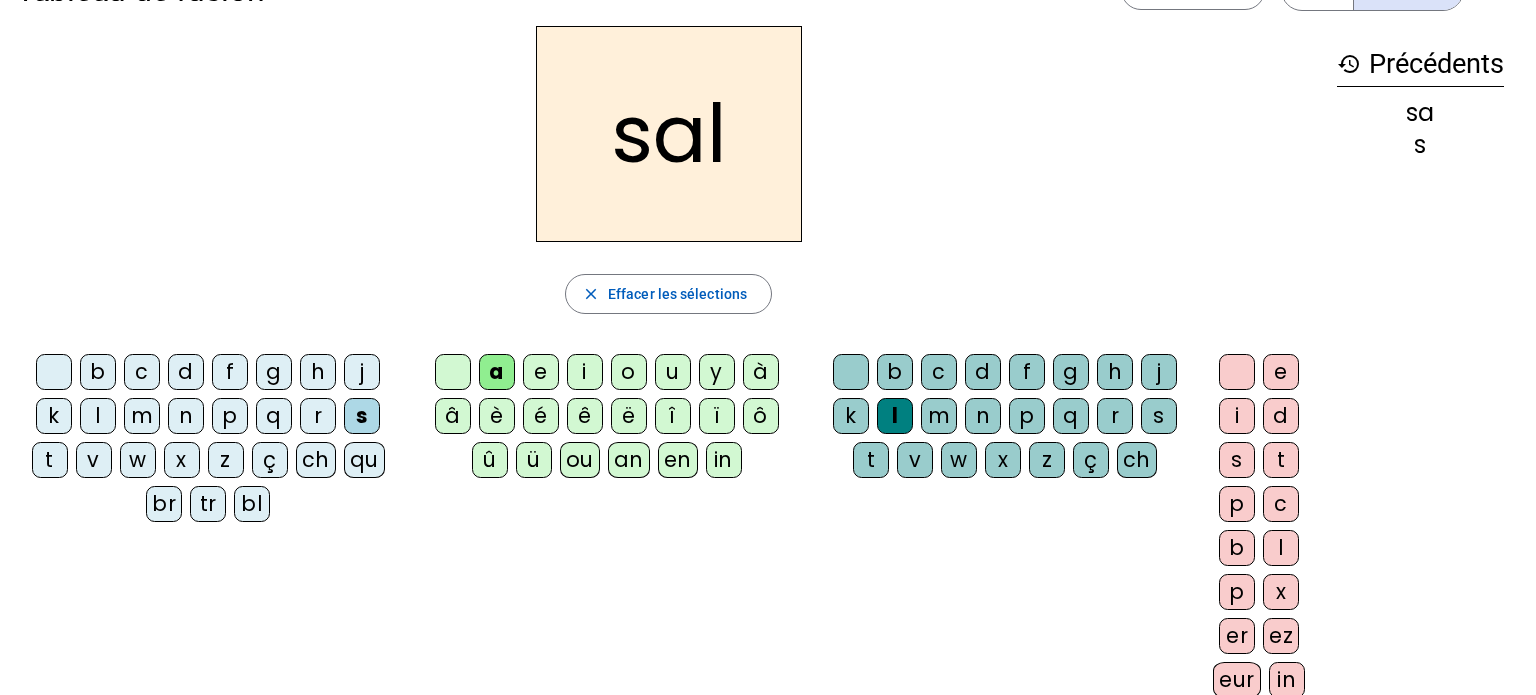 scroll, scrollTop: 70, scrollLeft: 0, axis: vertical 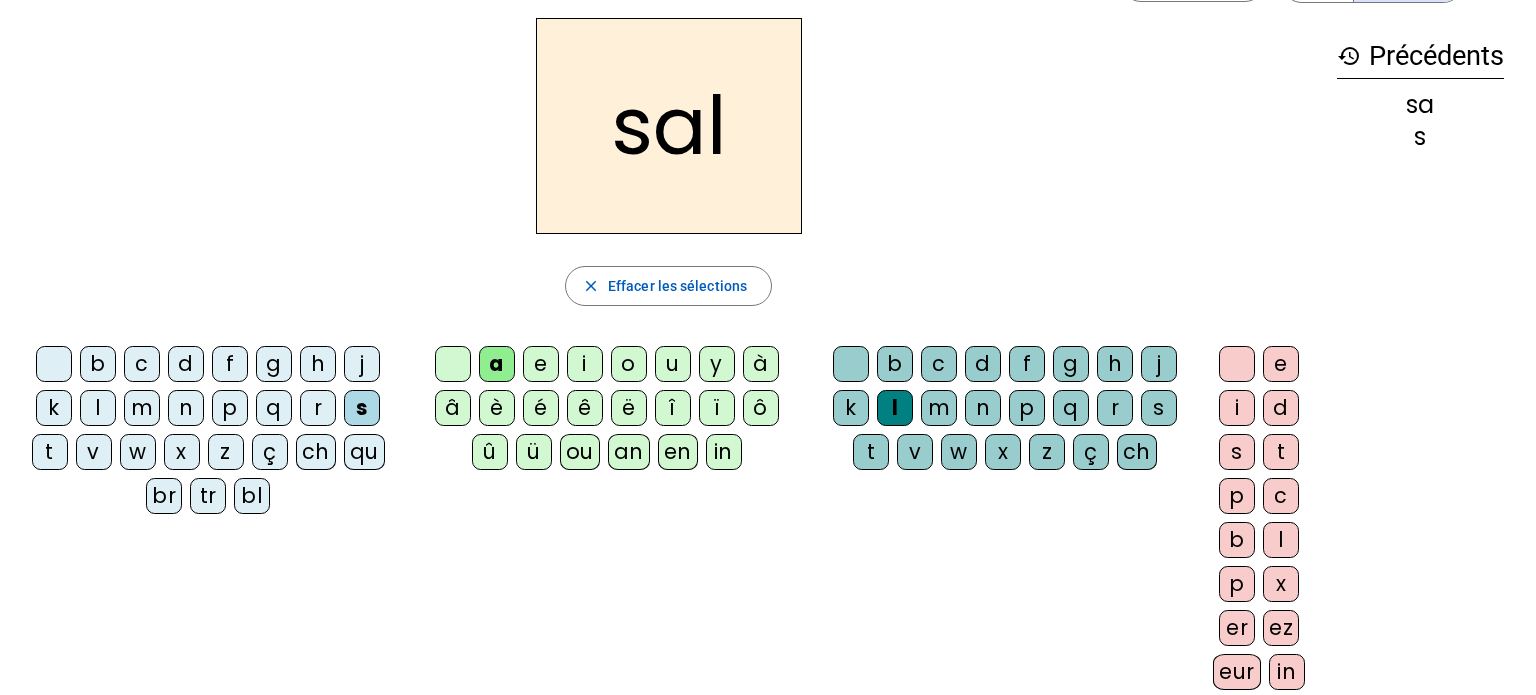 click on "in" 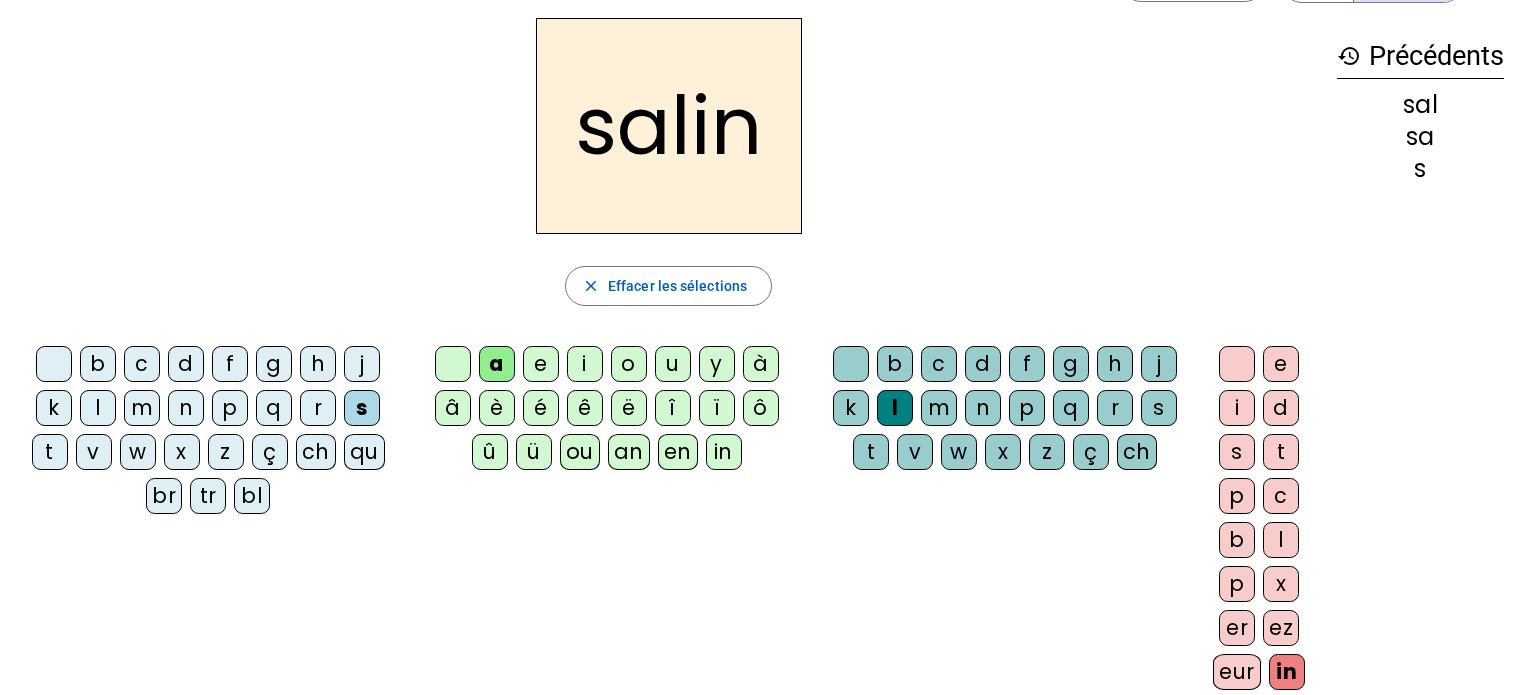 click on "m" 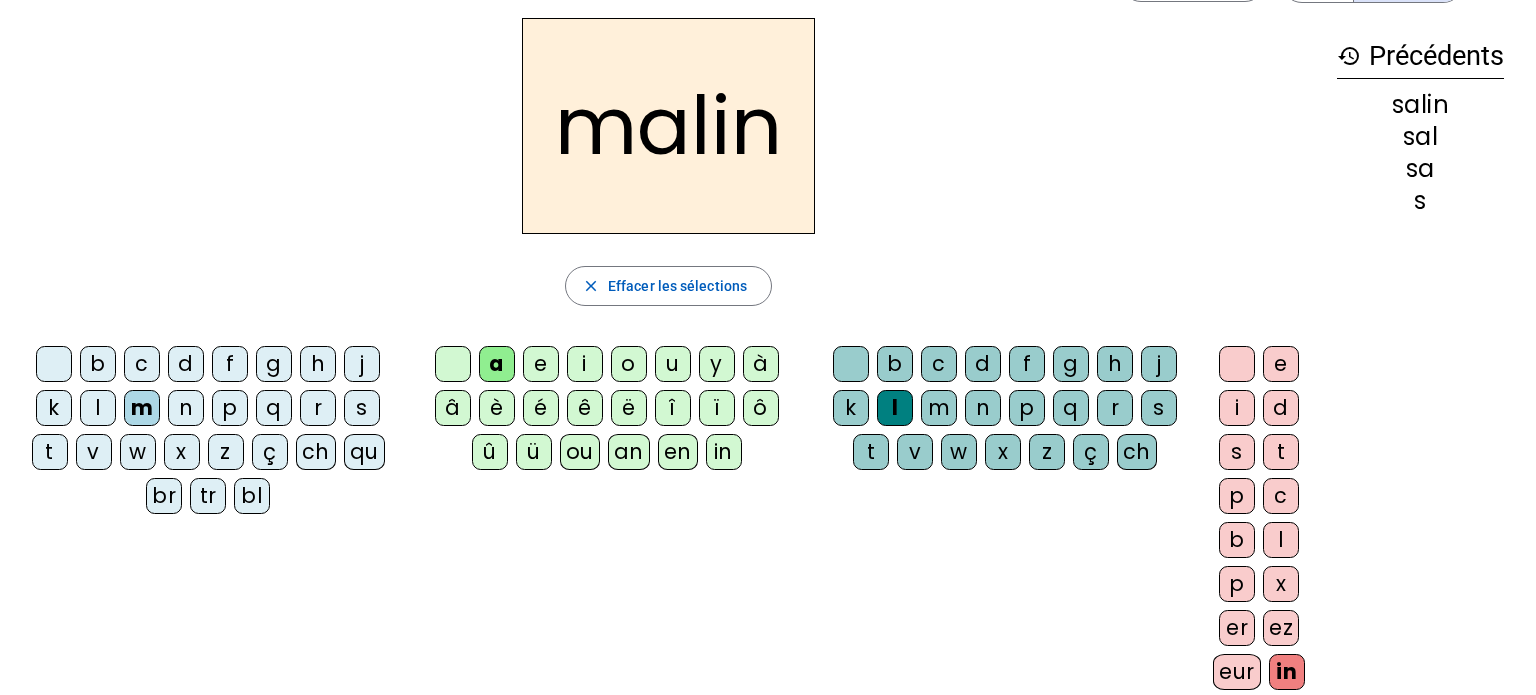 click on "r" 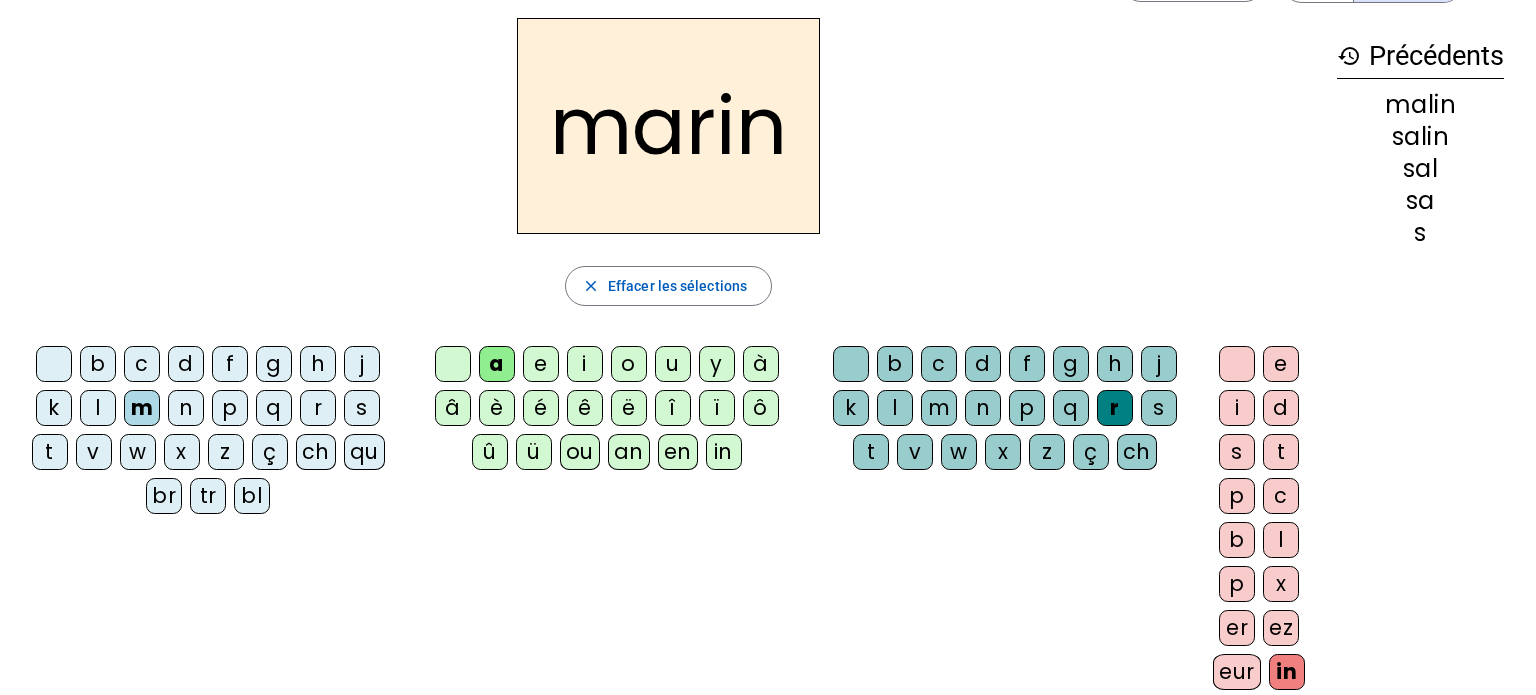 click on "t" 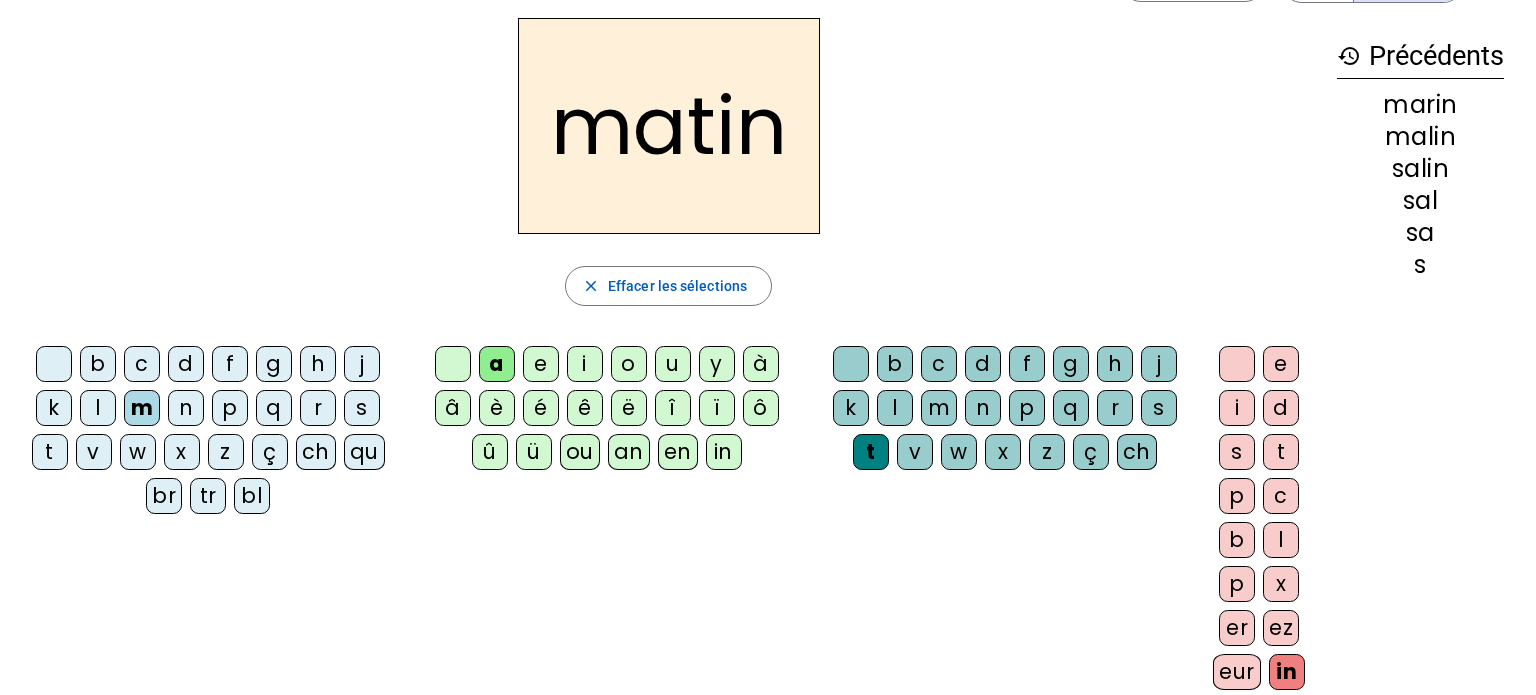click on "u" 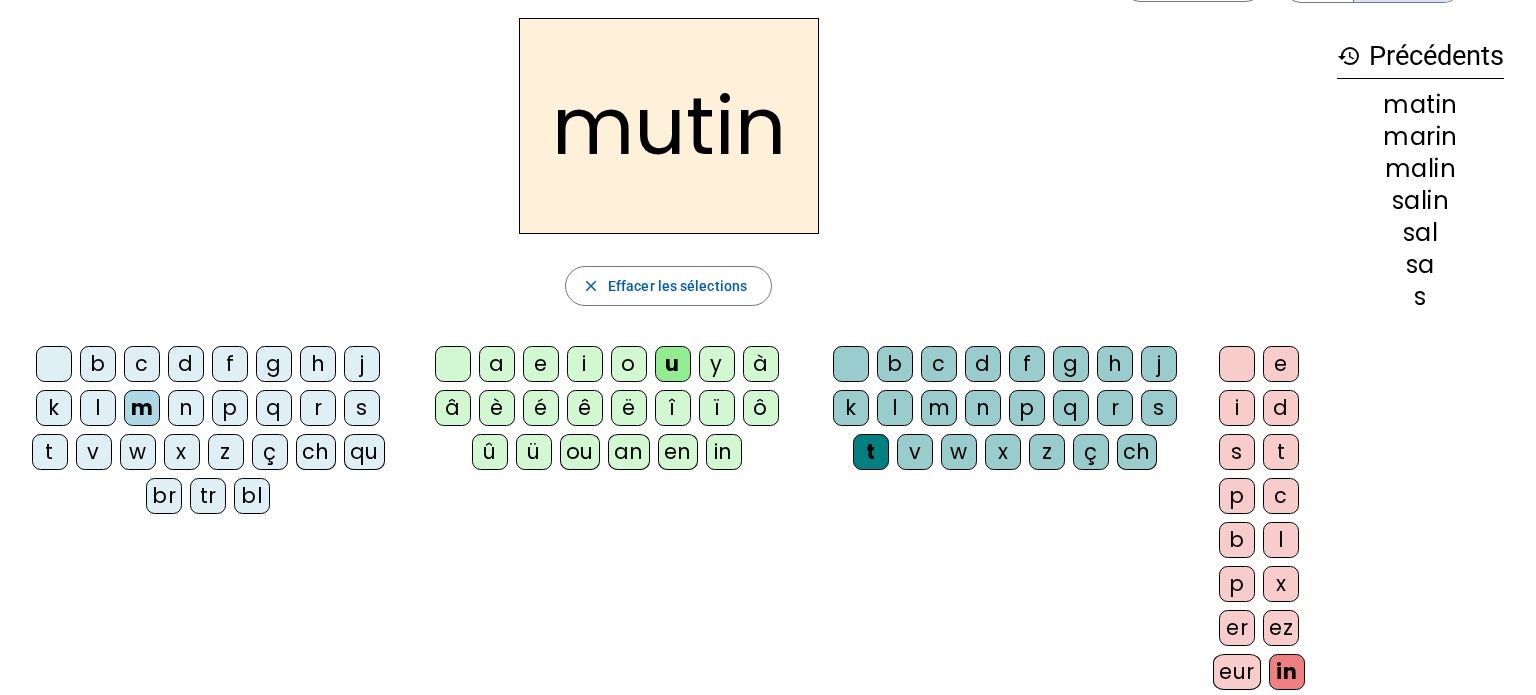 click on "b" 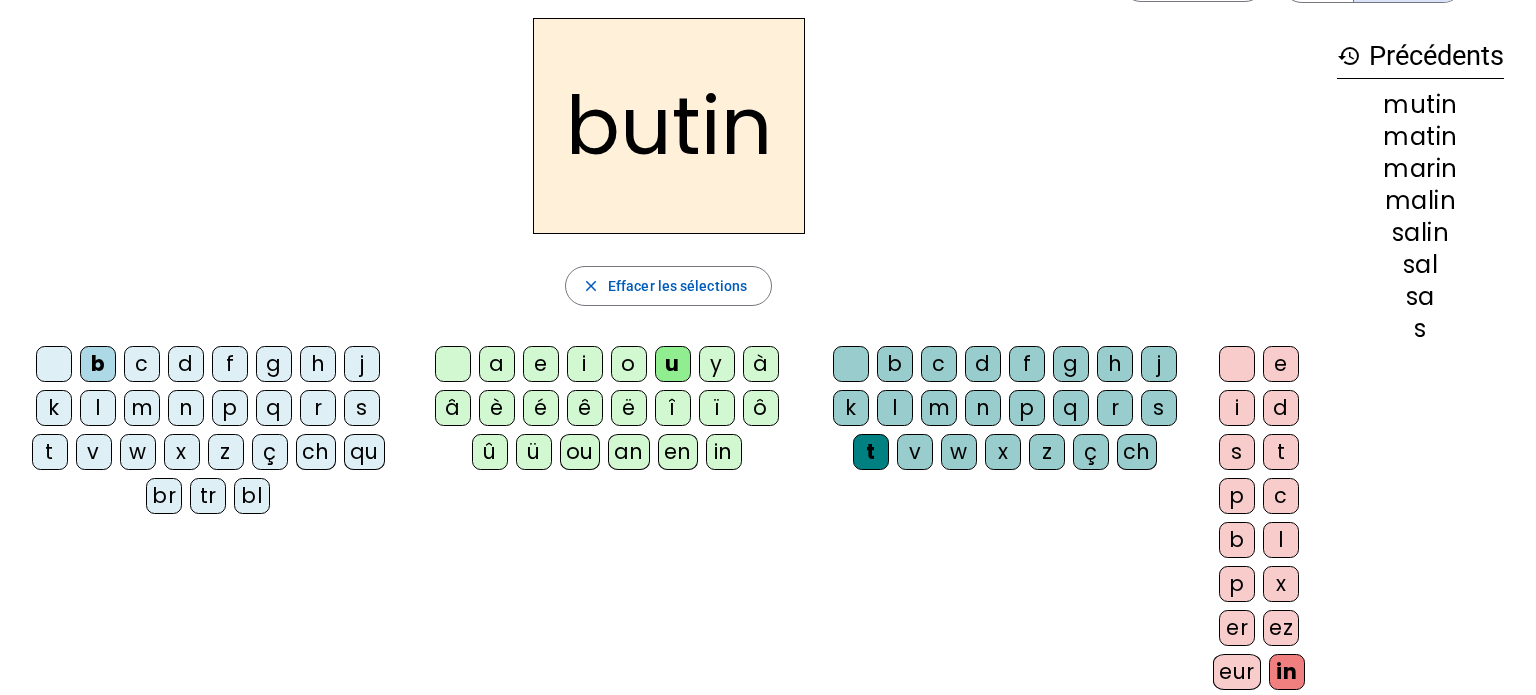 click on "l" 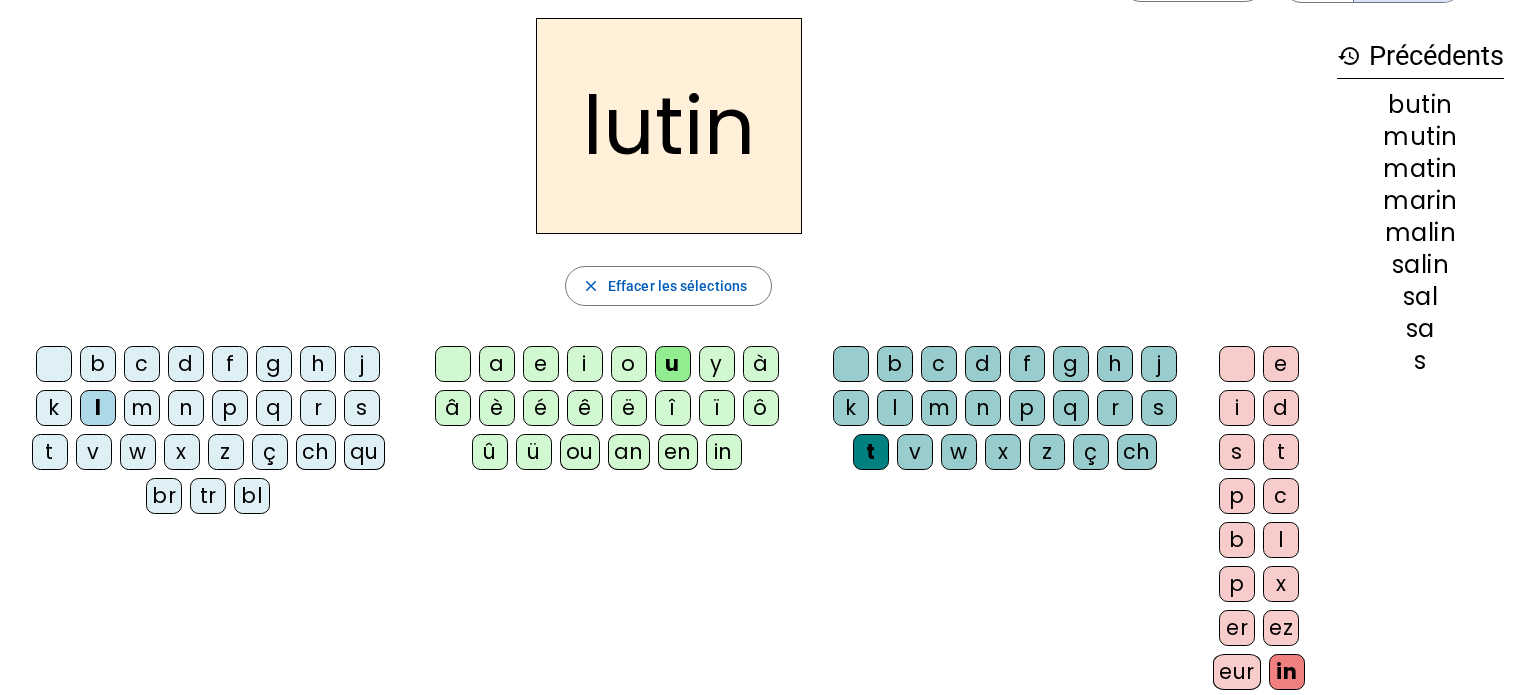 click on "a" 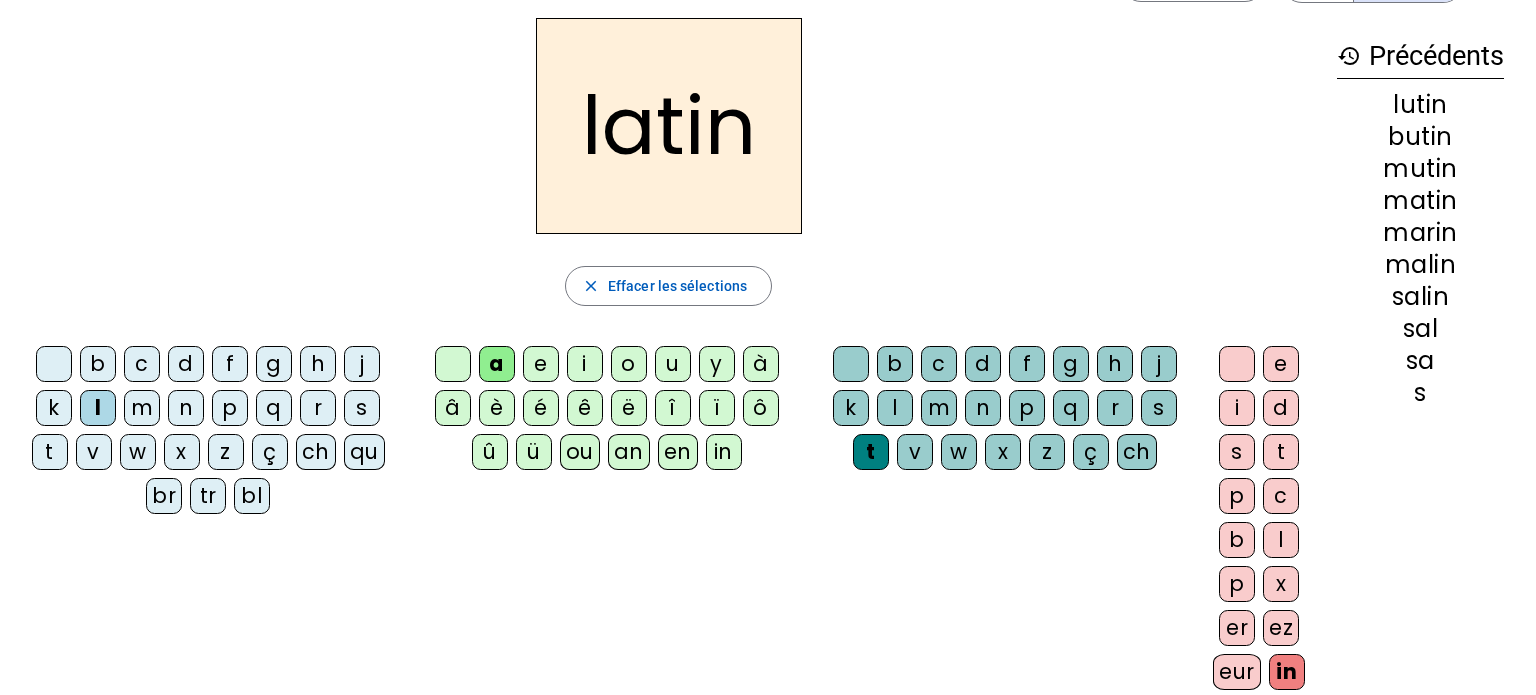 click on "p" 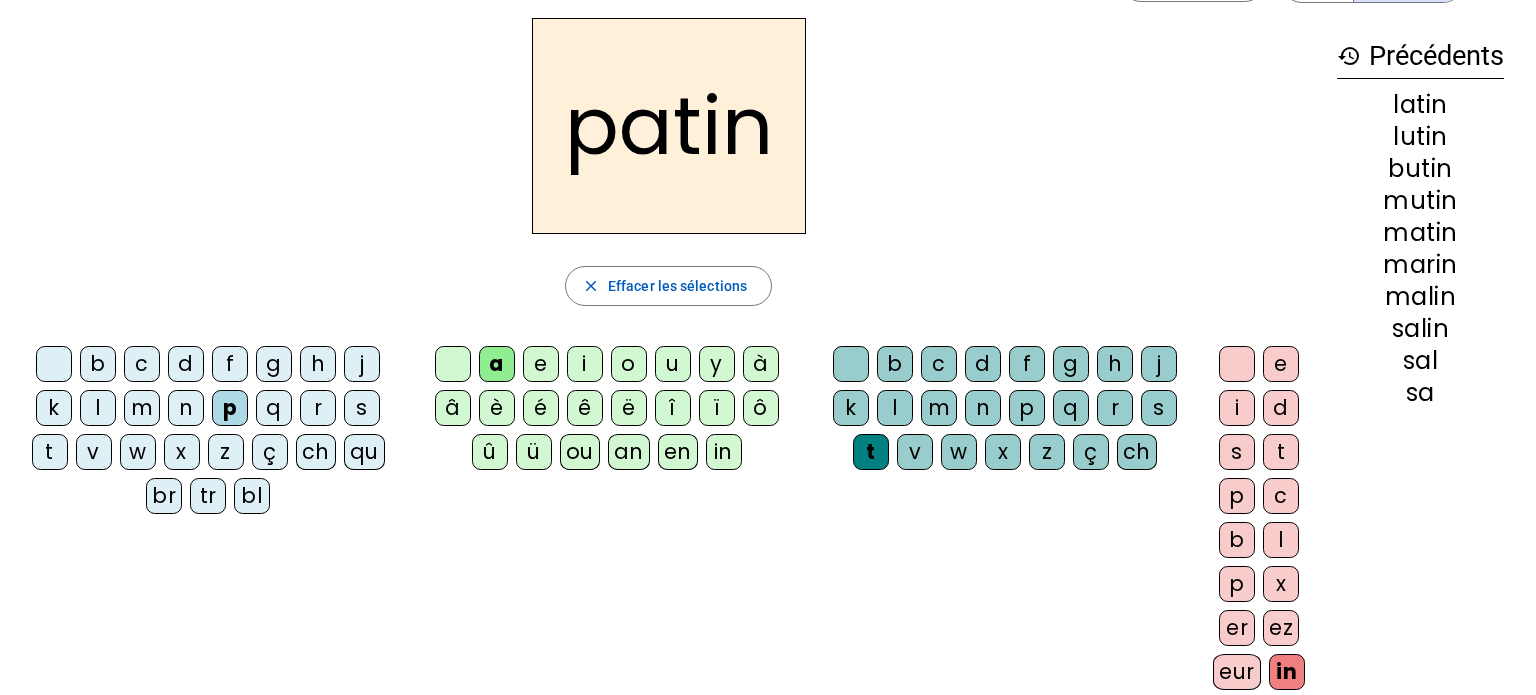 click on "s" 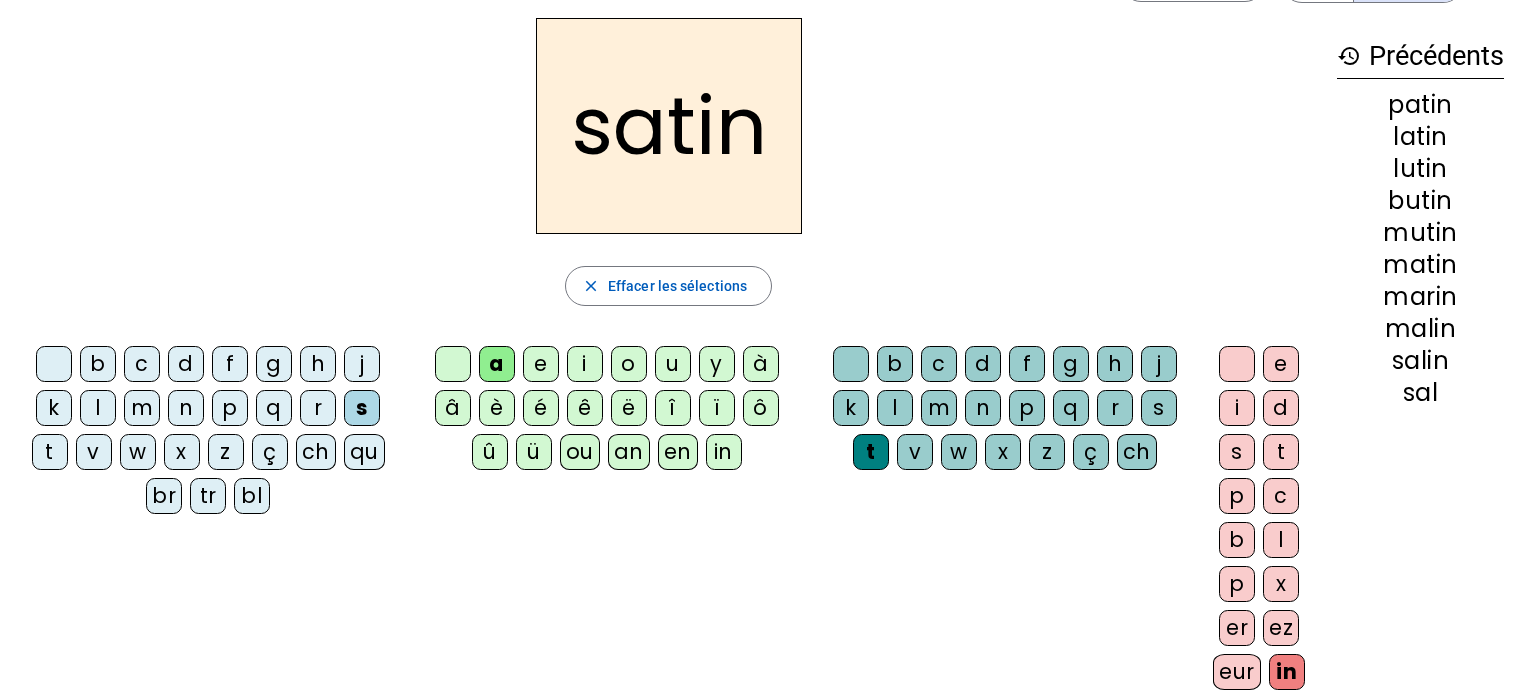 click on "p" 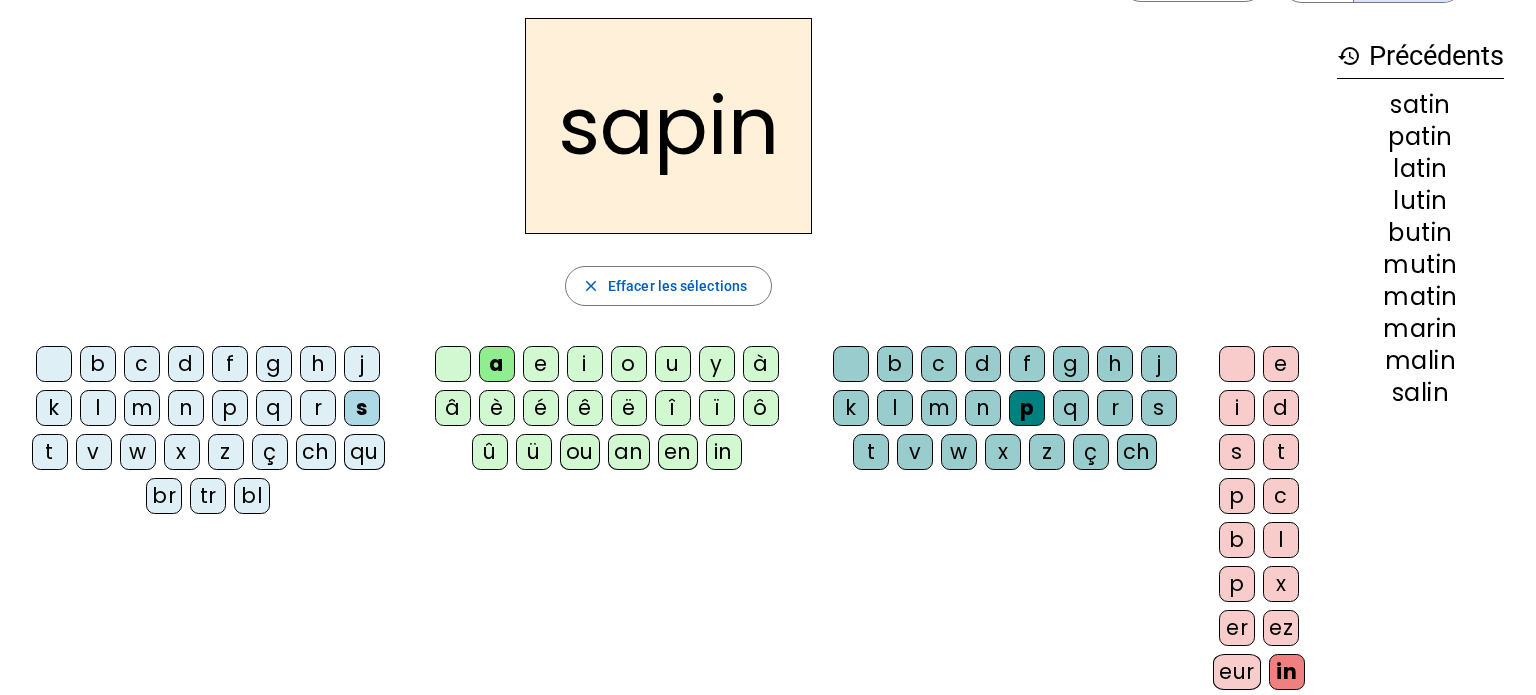 click on "q" 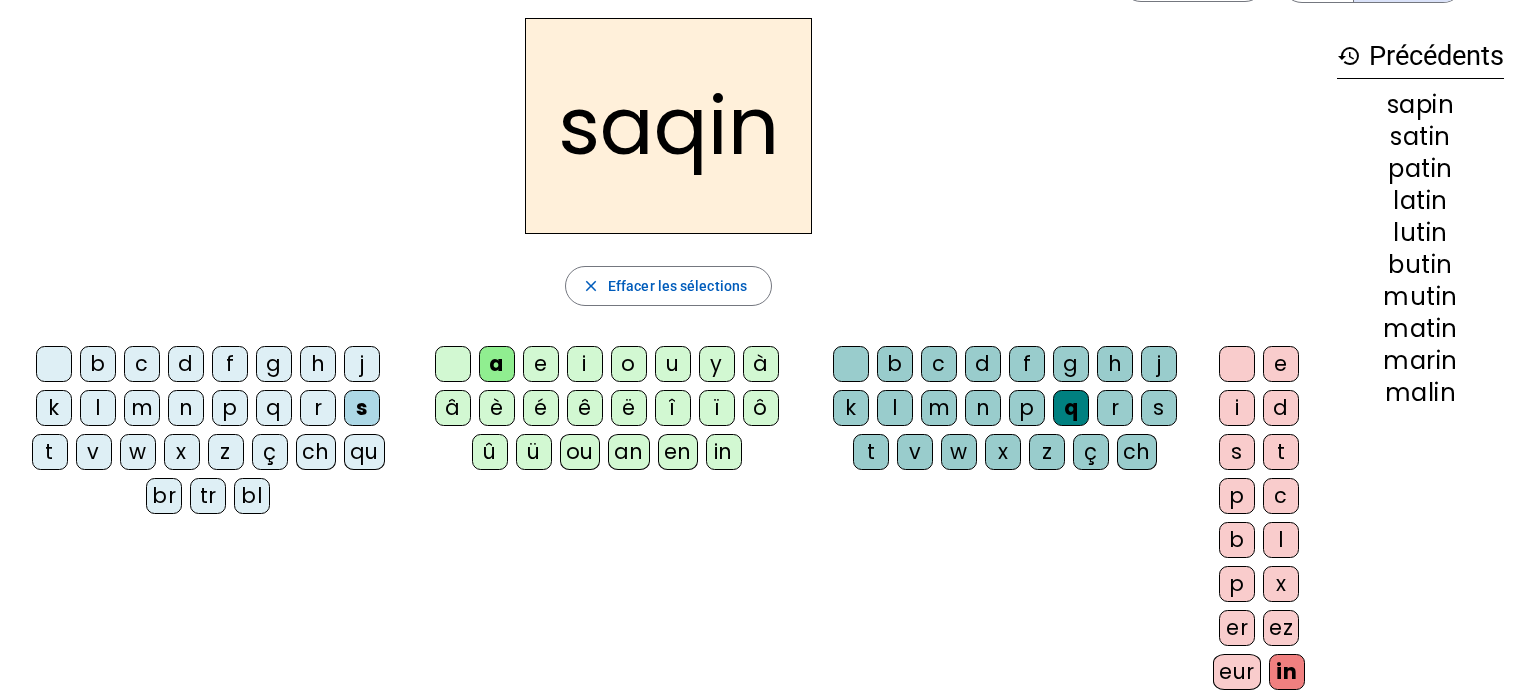 click on "p" 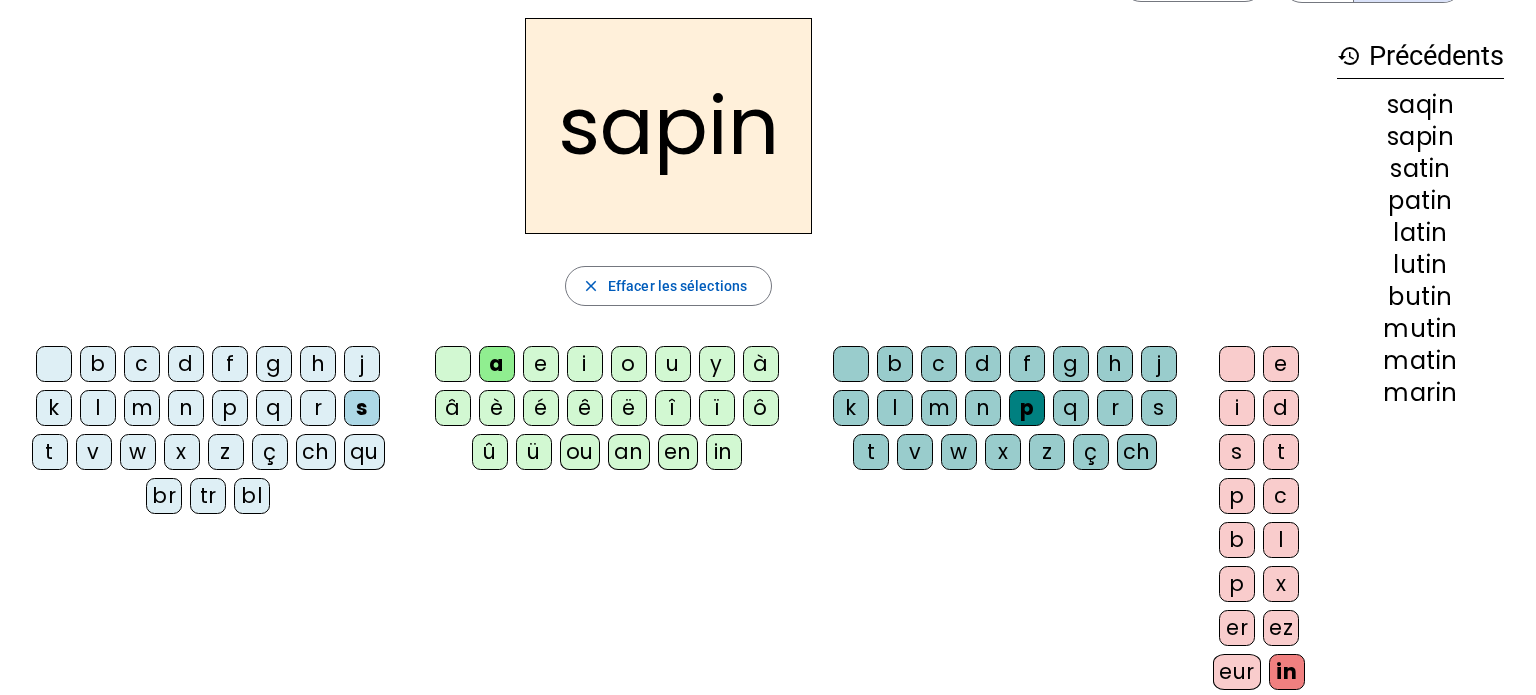 click on "l" 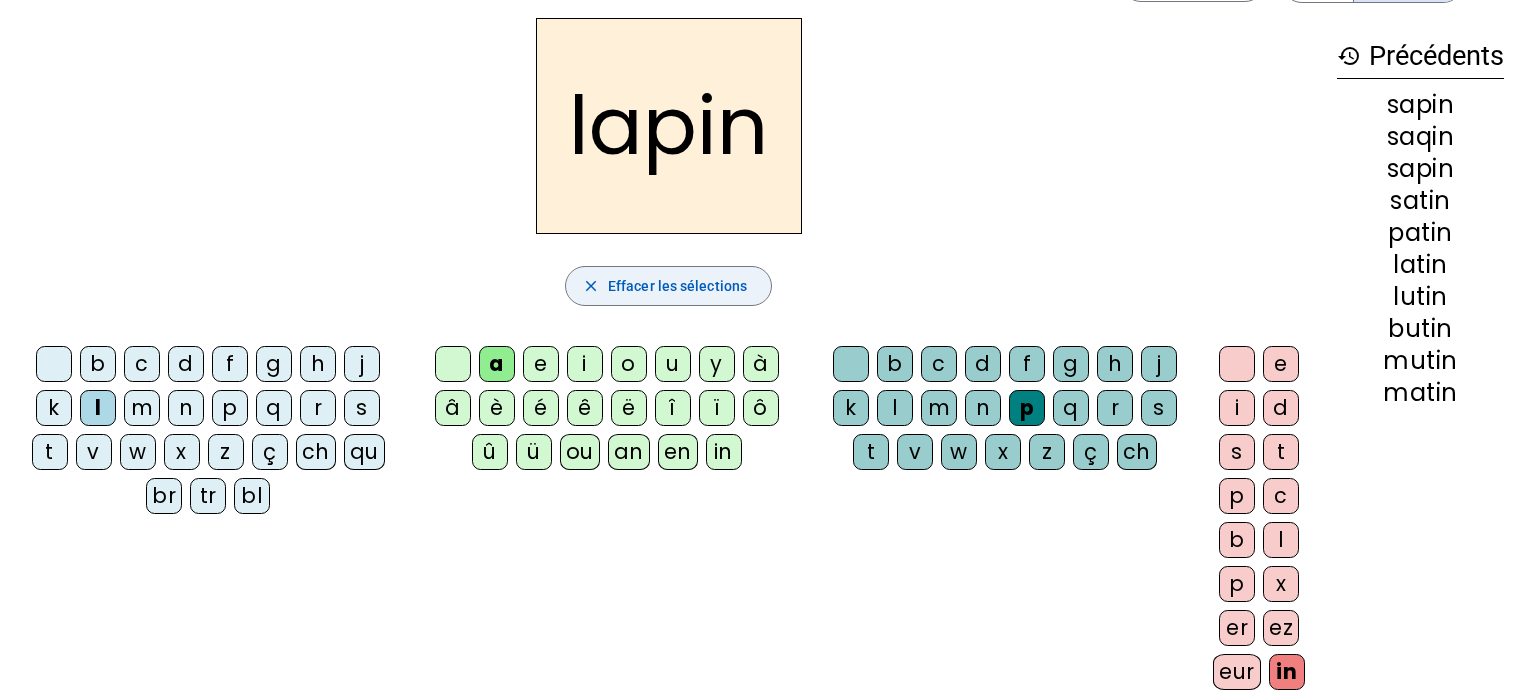 click 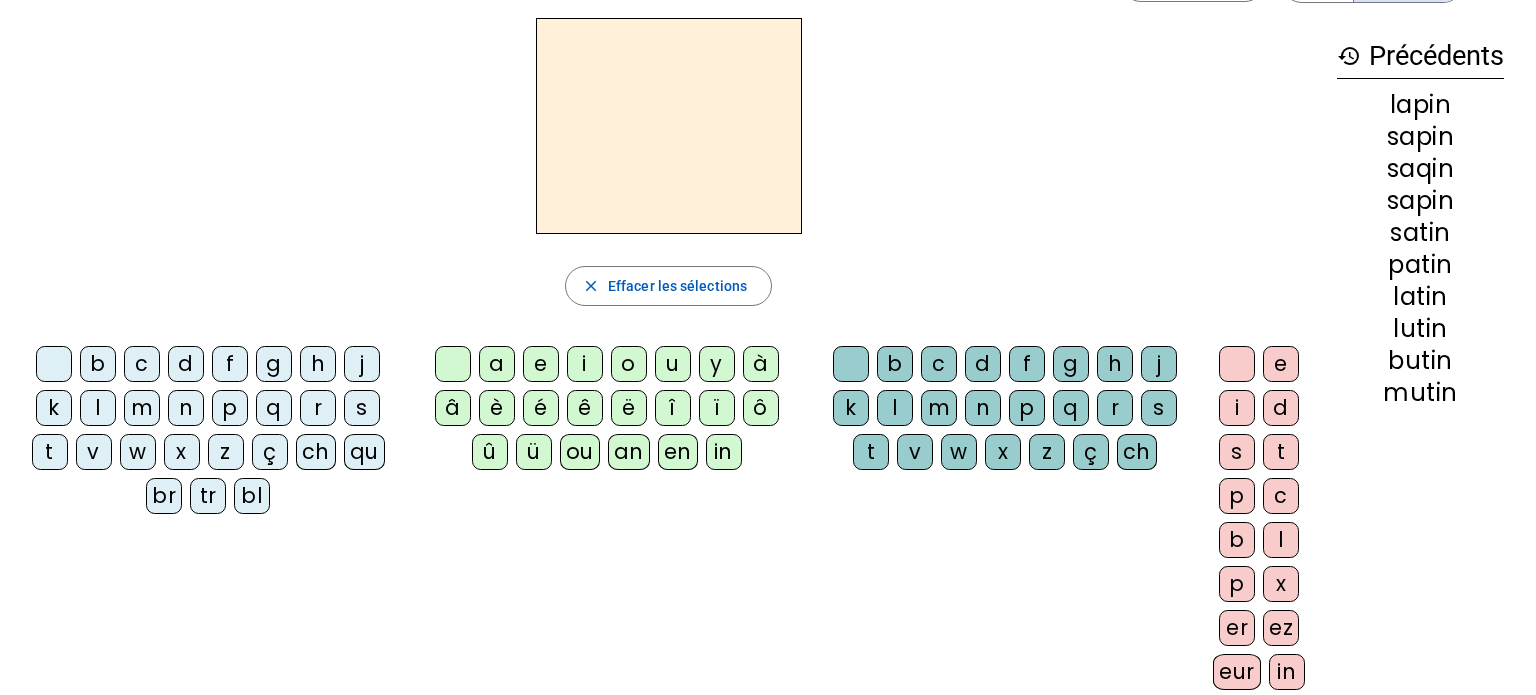 click on "b" 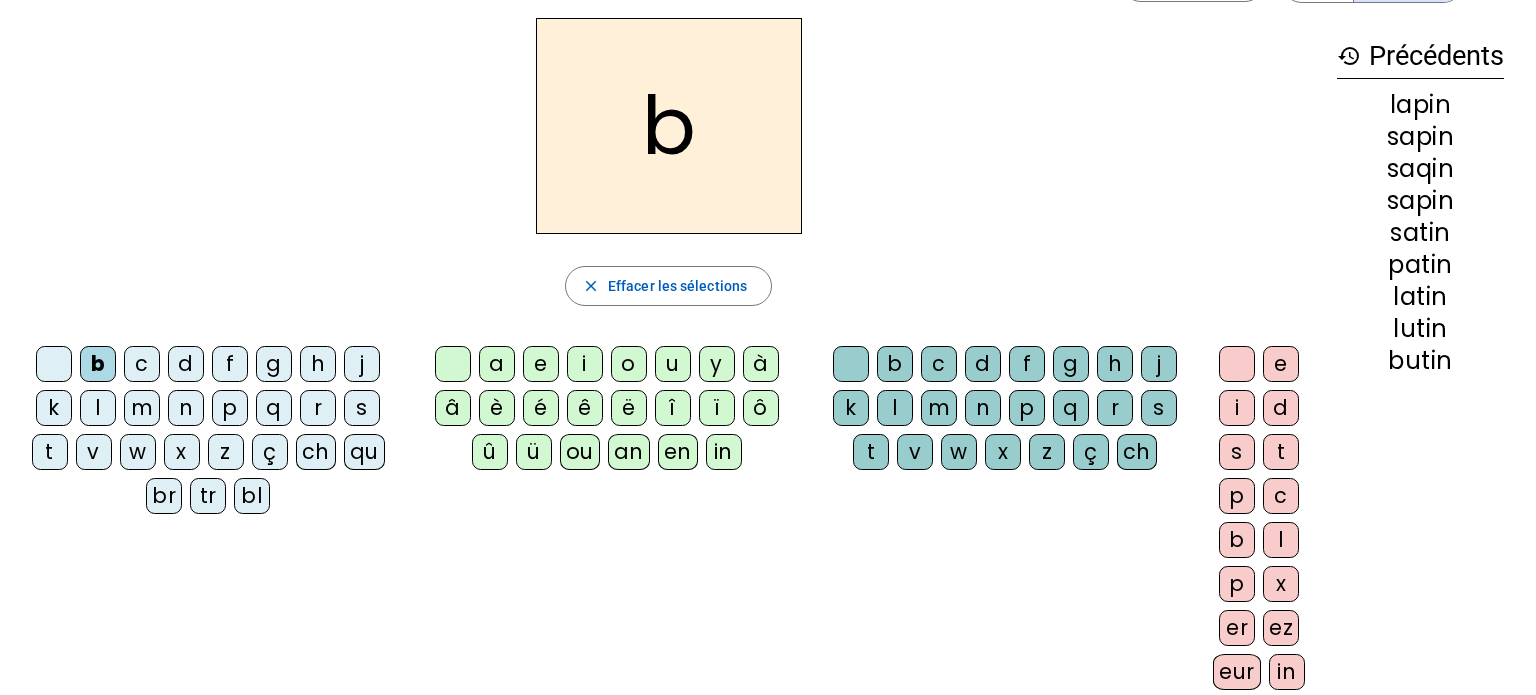 click on "l" 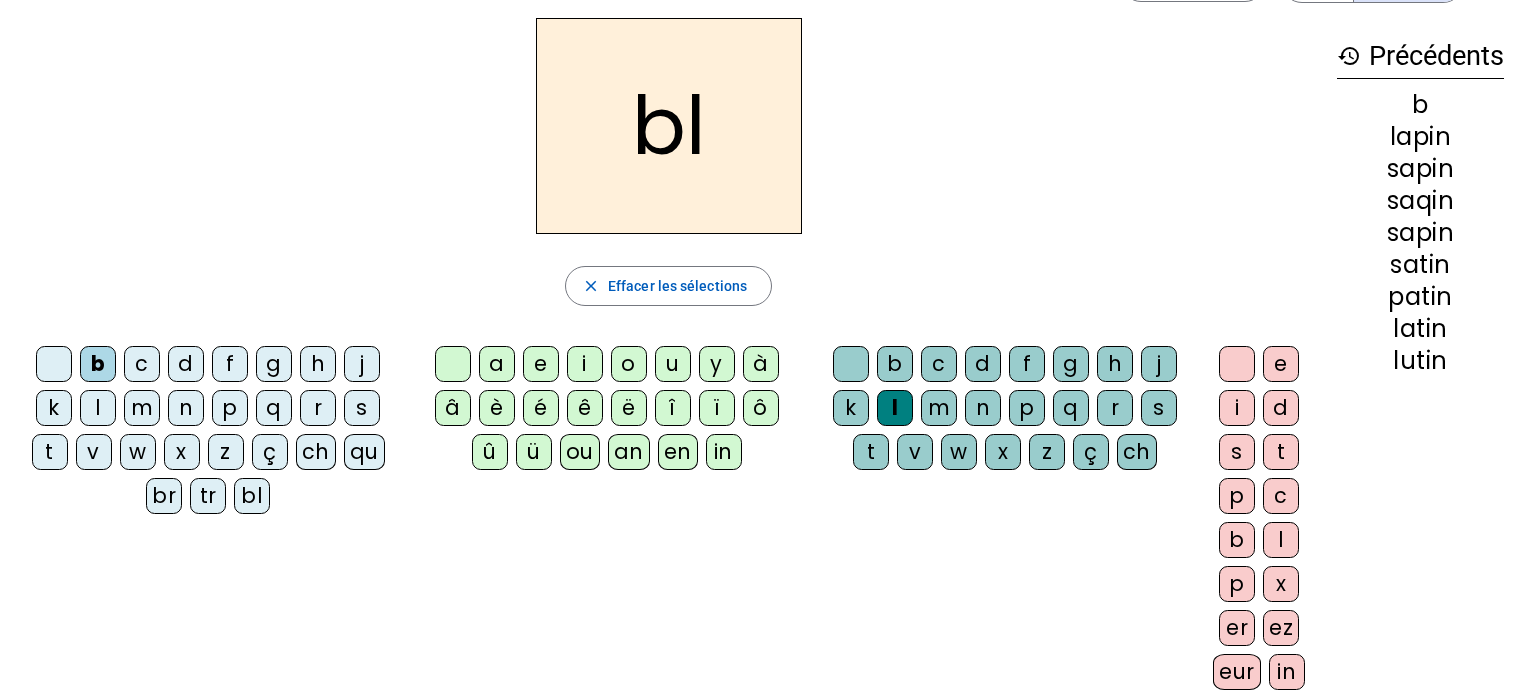 click on "ou" 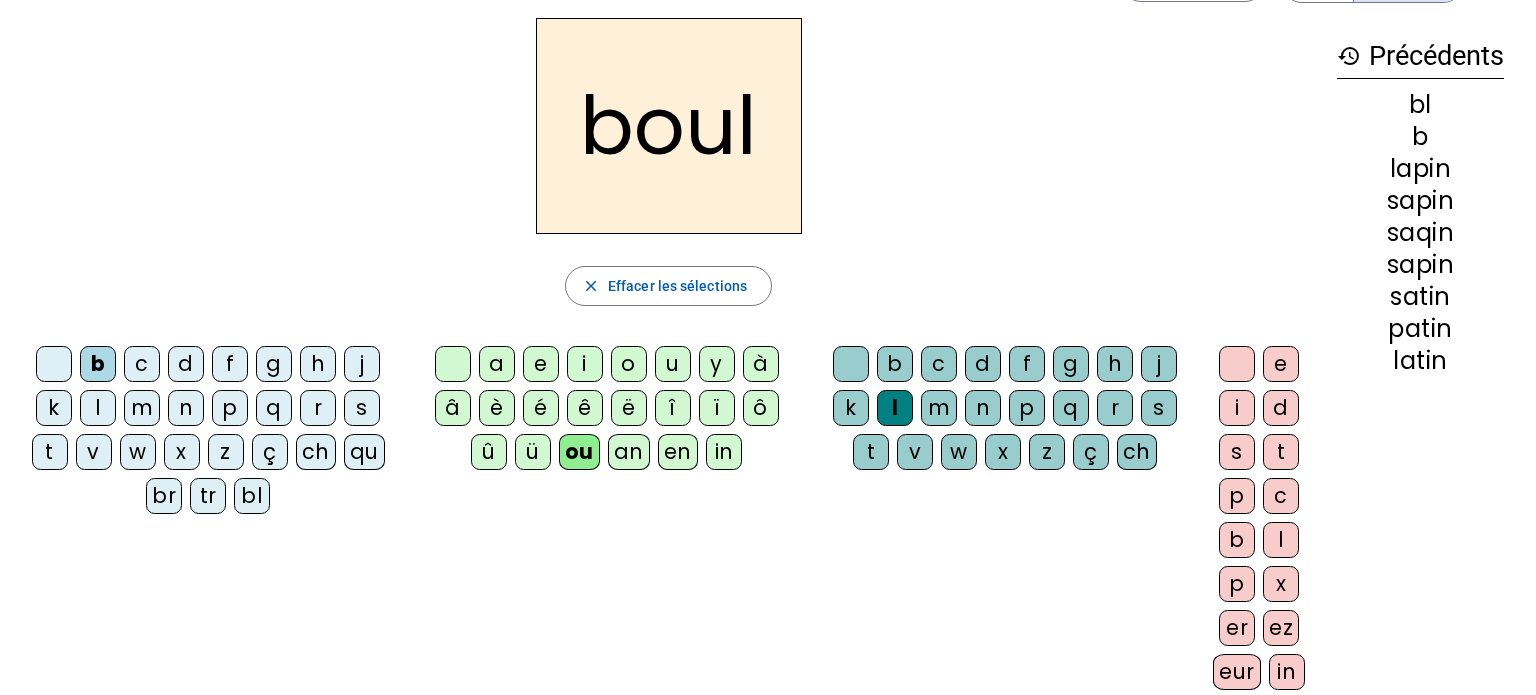 click on "bl" 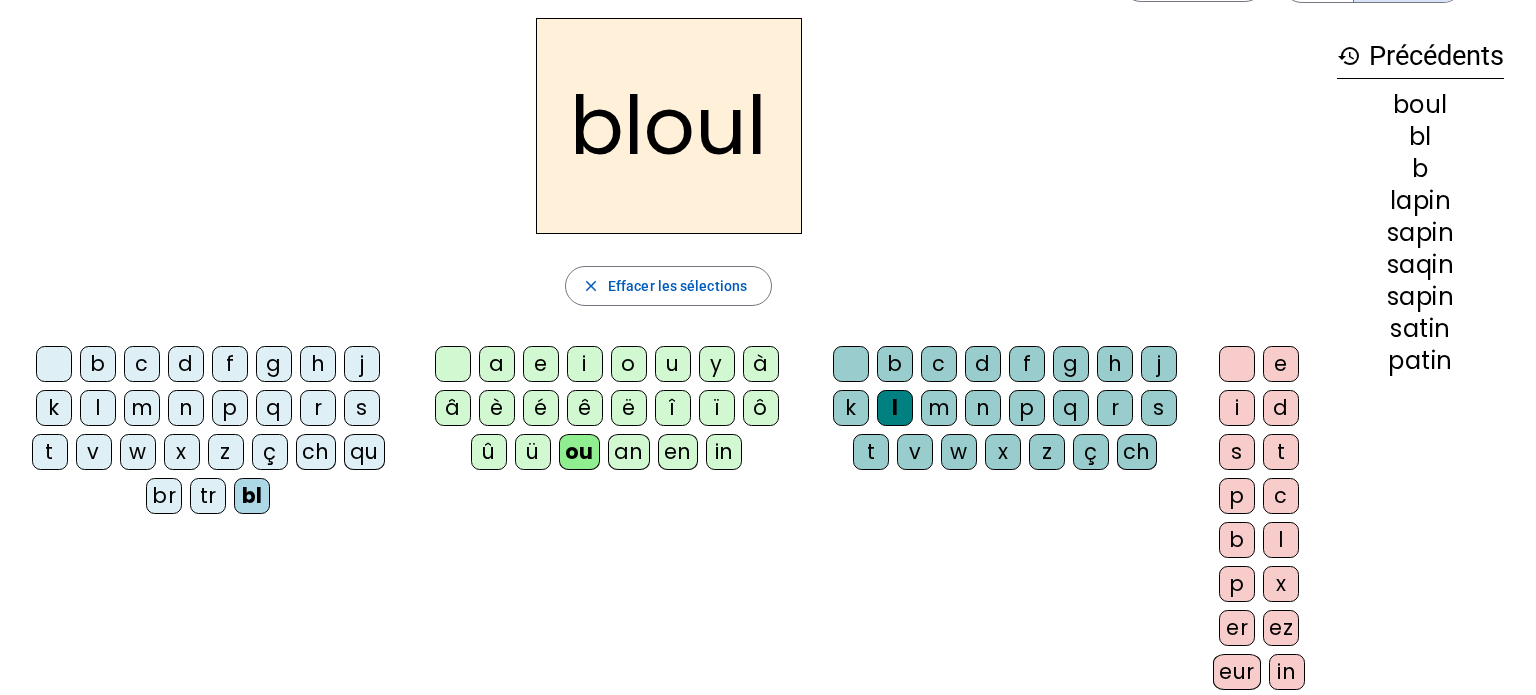 click on "l" 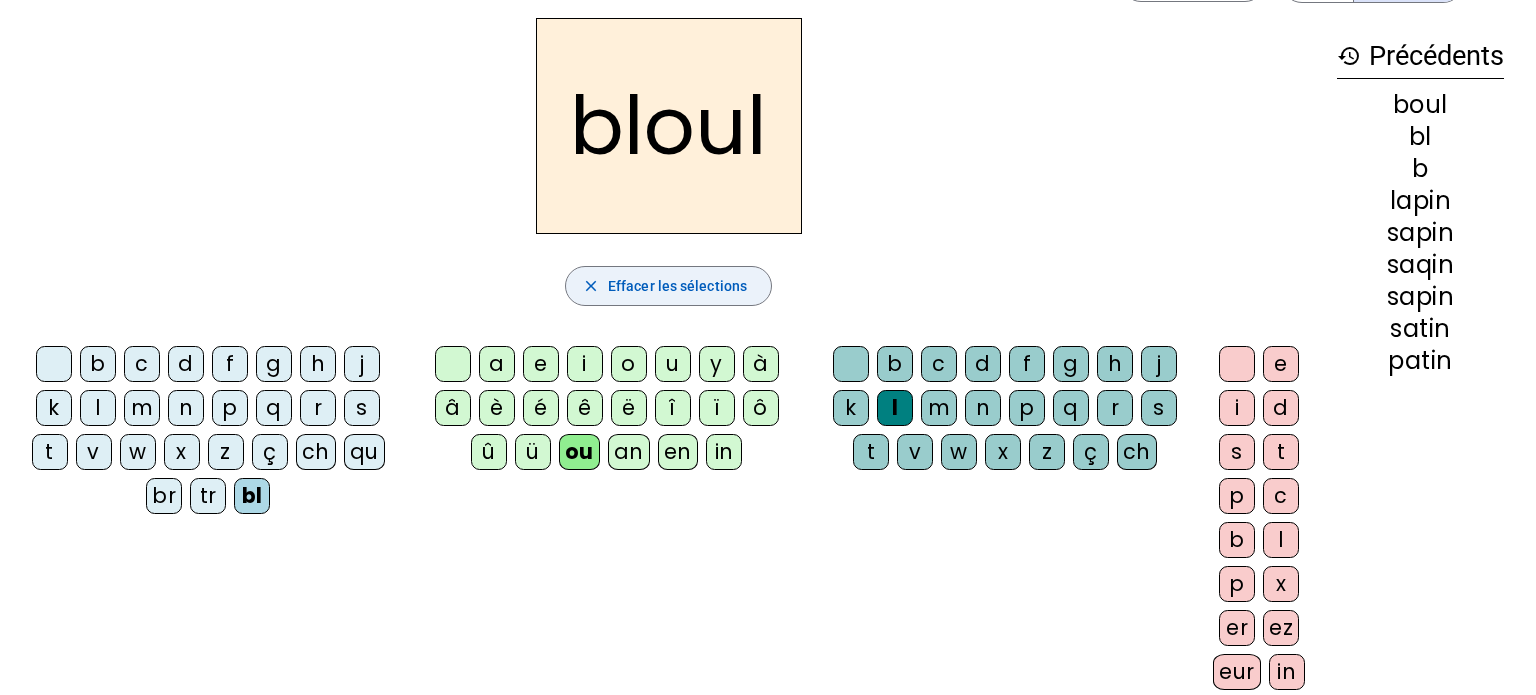 click on "Effacer les sélections" 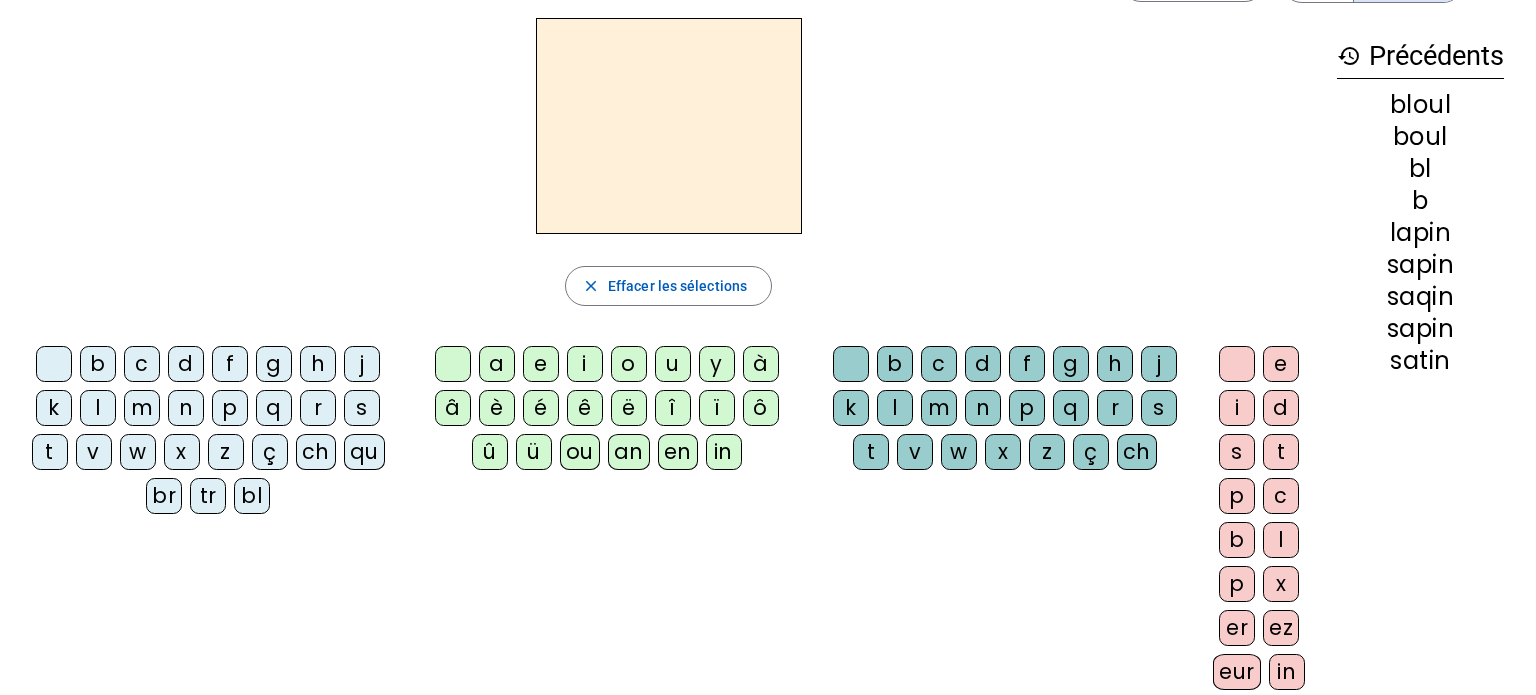 click on "br" 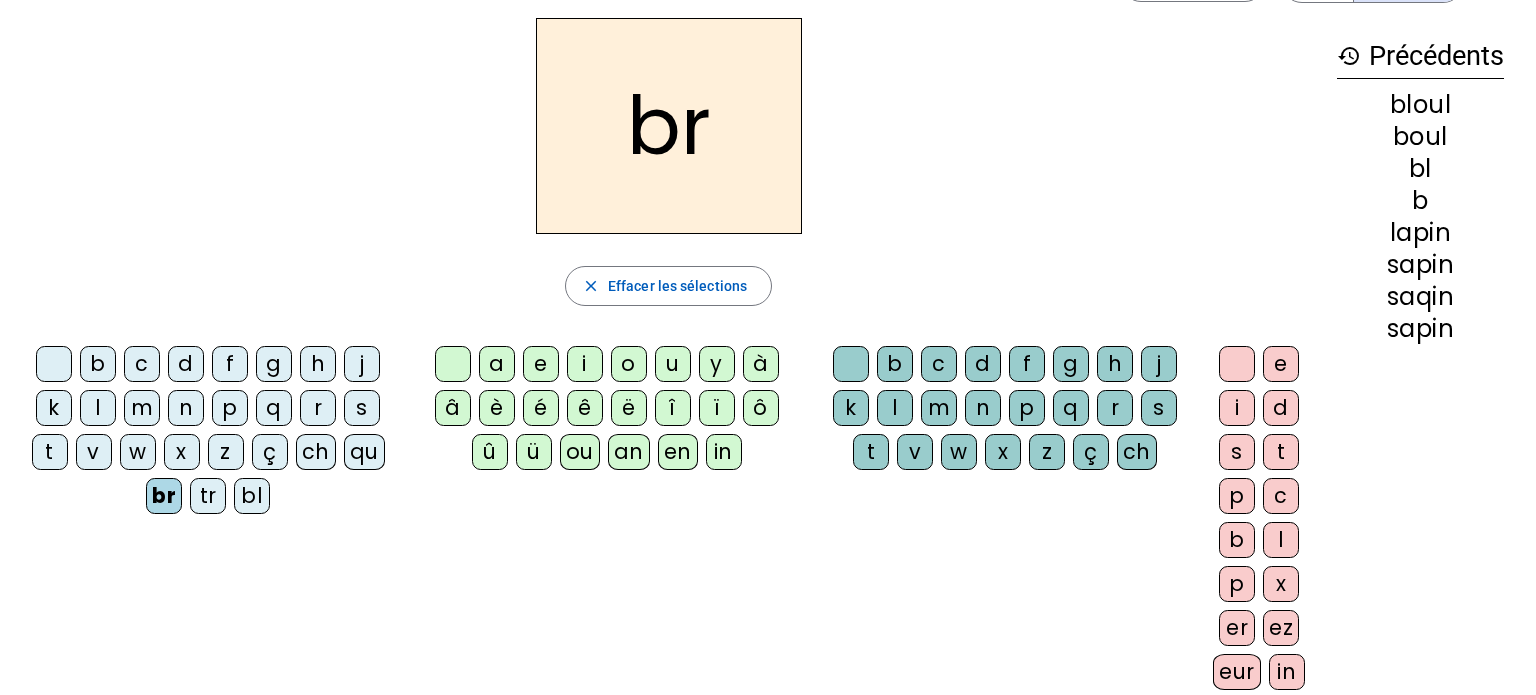click on "bl" 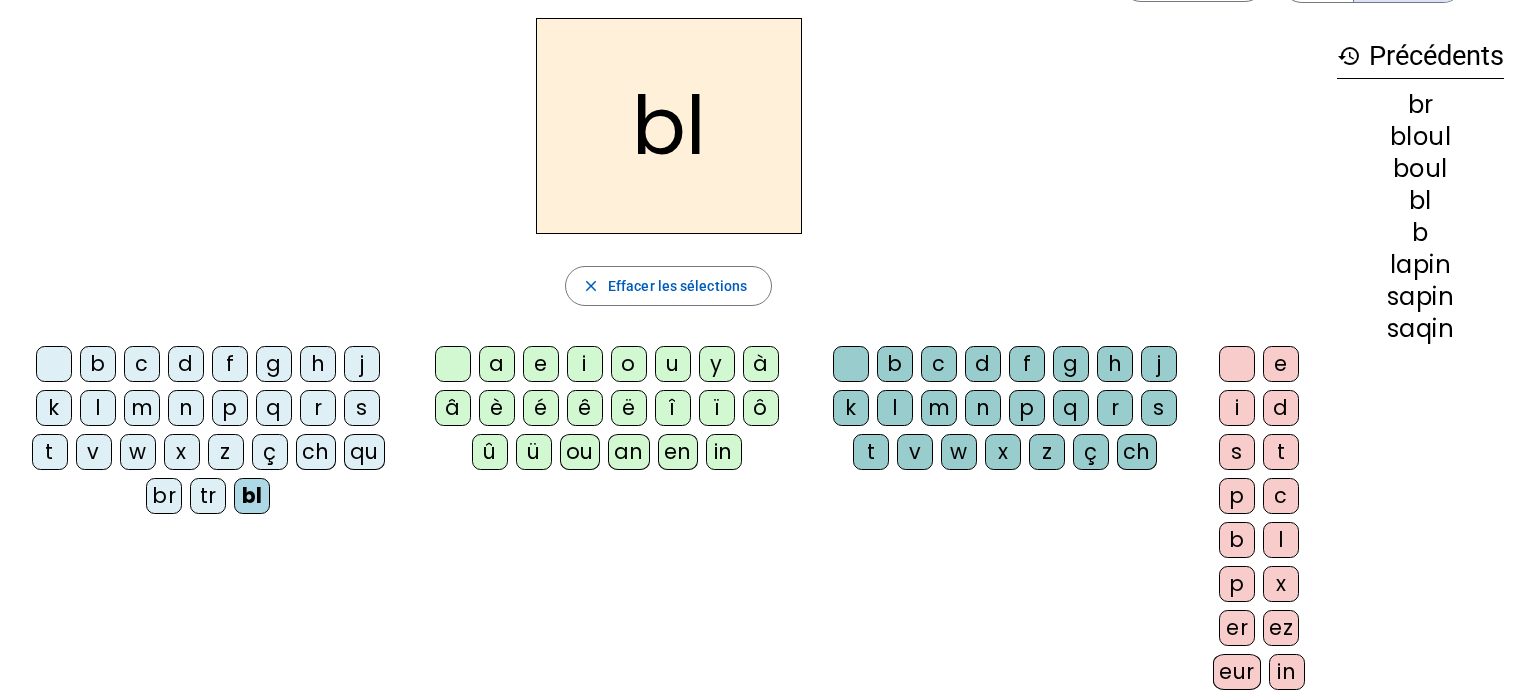 click on "ou" 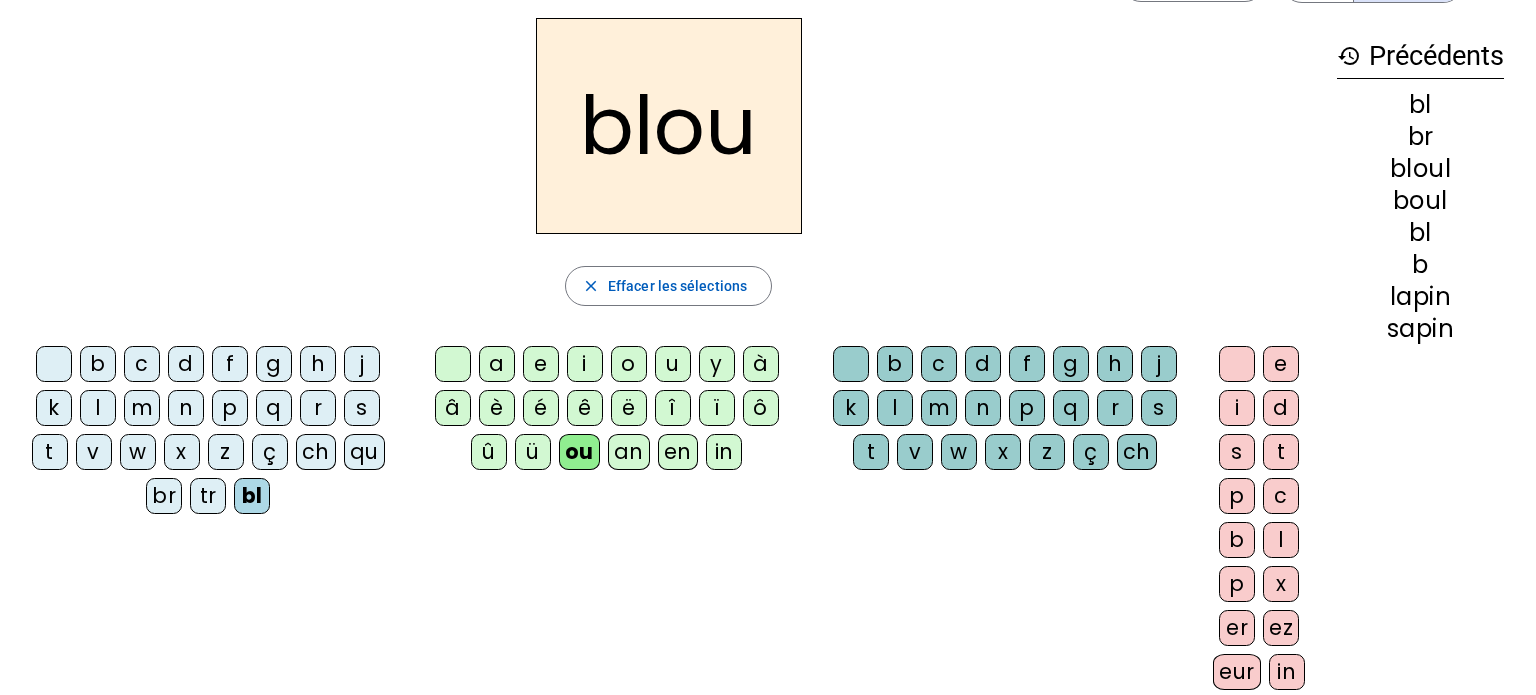 click on "ch" 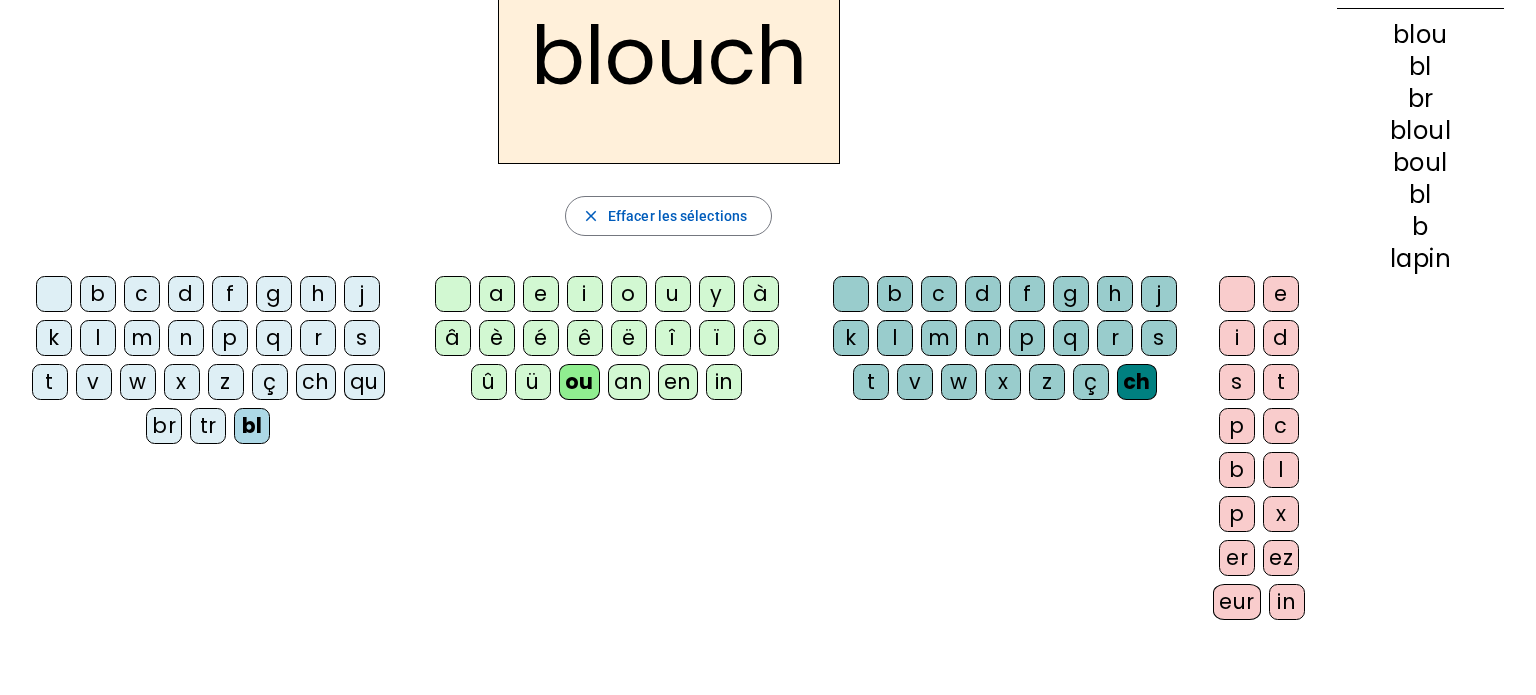 scroll, scrollTop: 142, scrollLeft: 0, axis: vertical 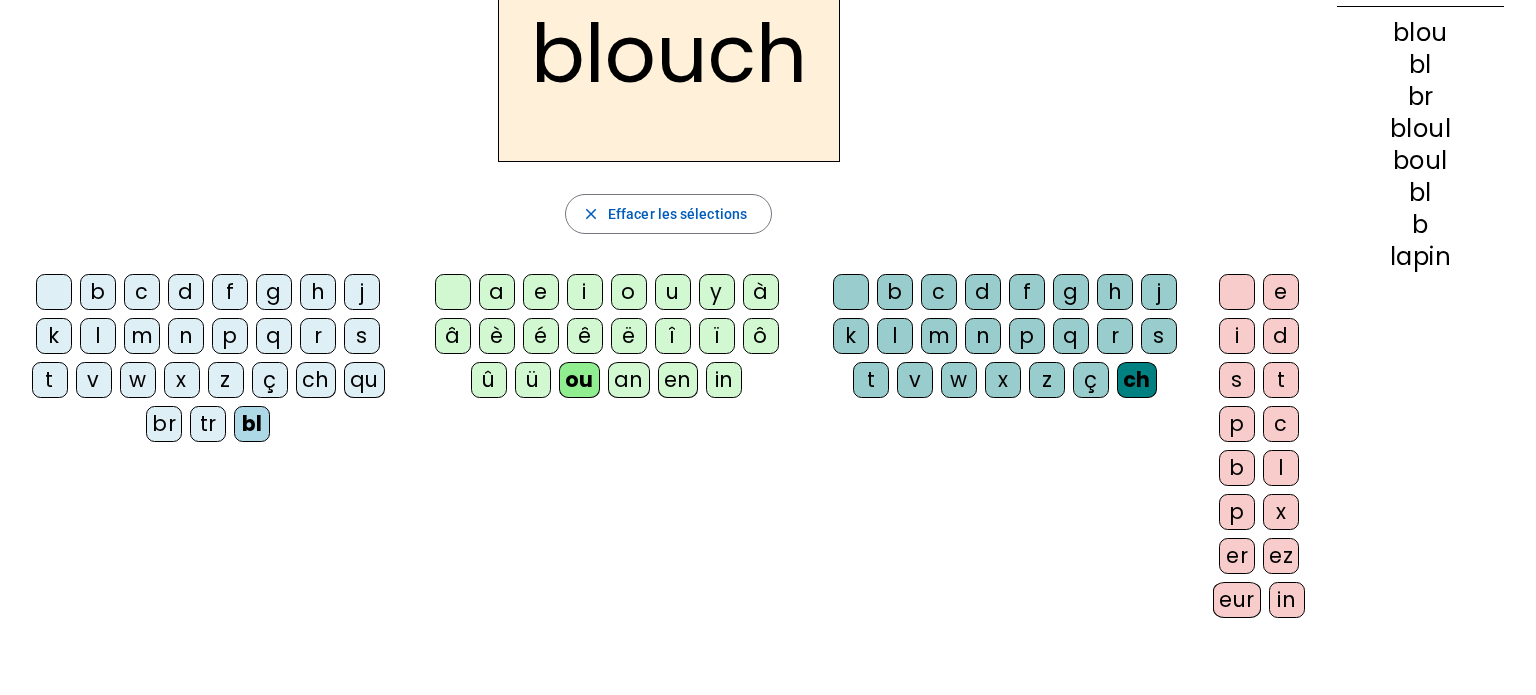 click on "in" 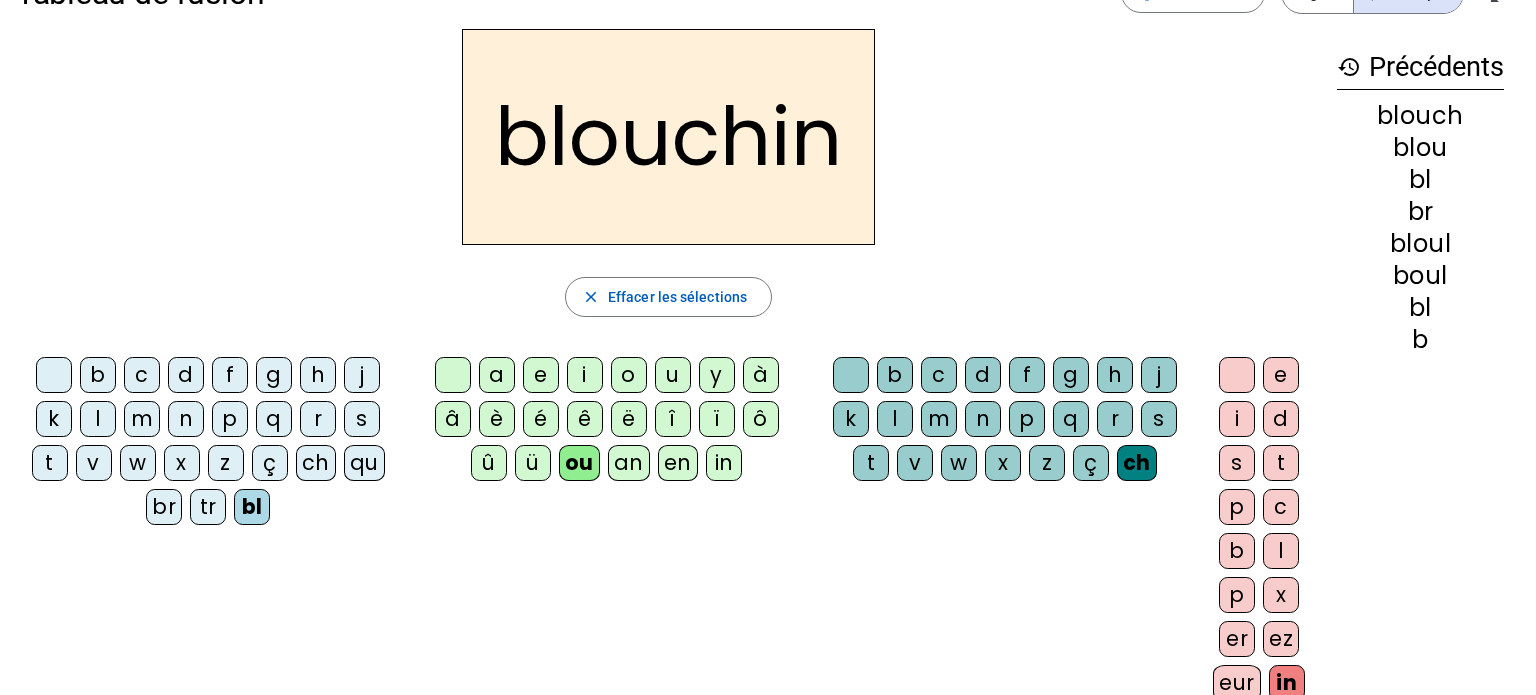 scroll, scrollTop: 0, scrollLeft: 0, axis: both 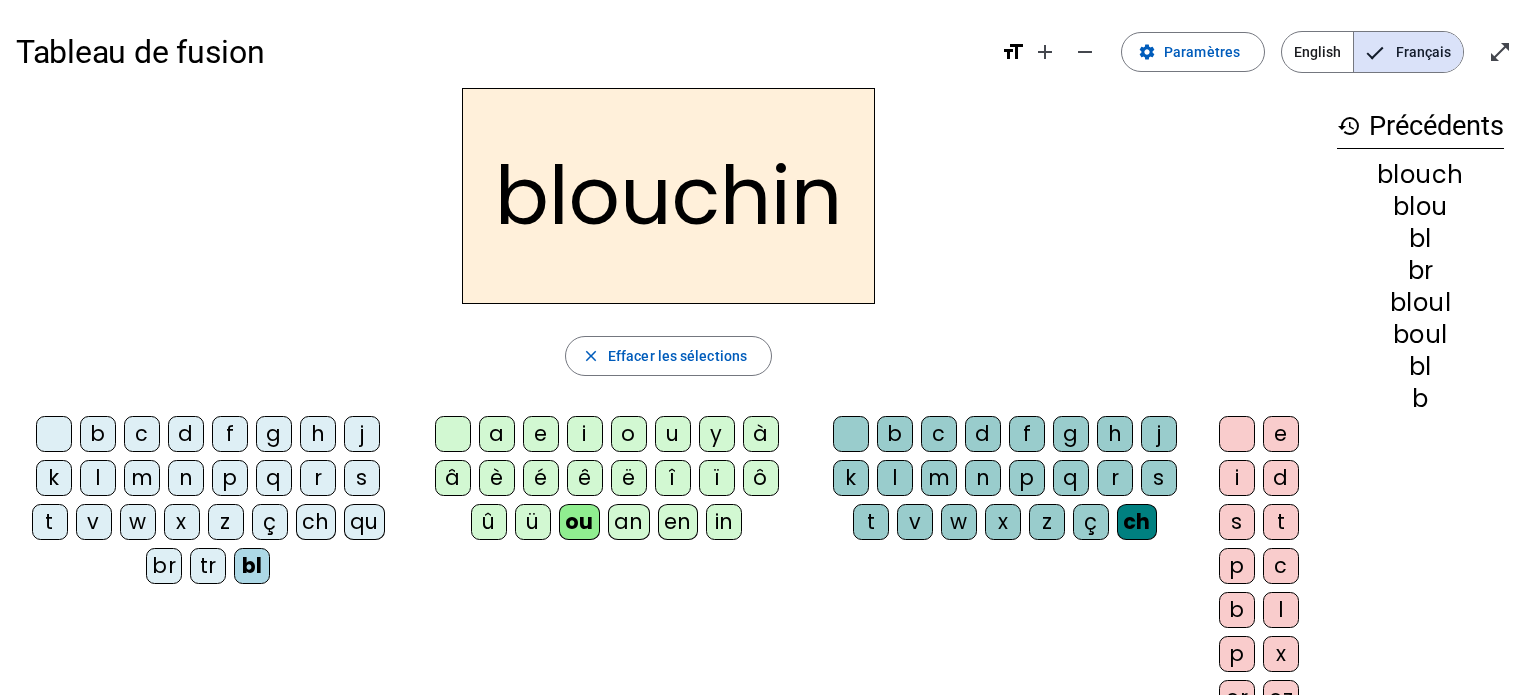 click on "c" 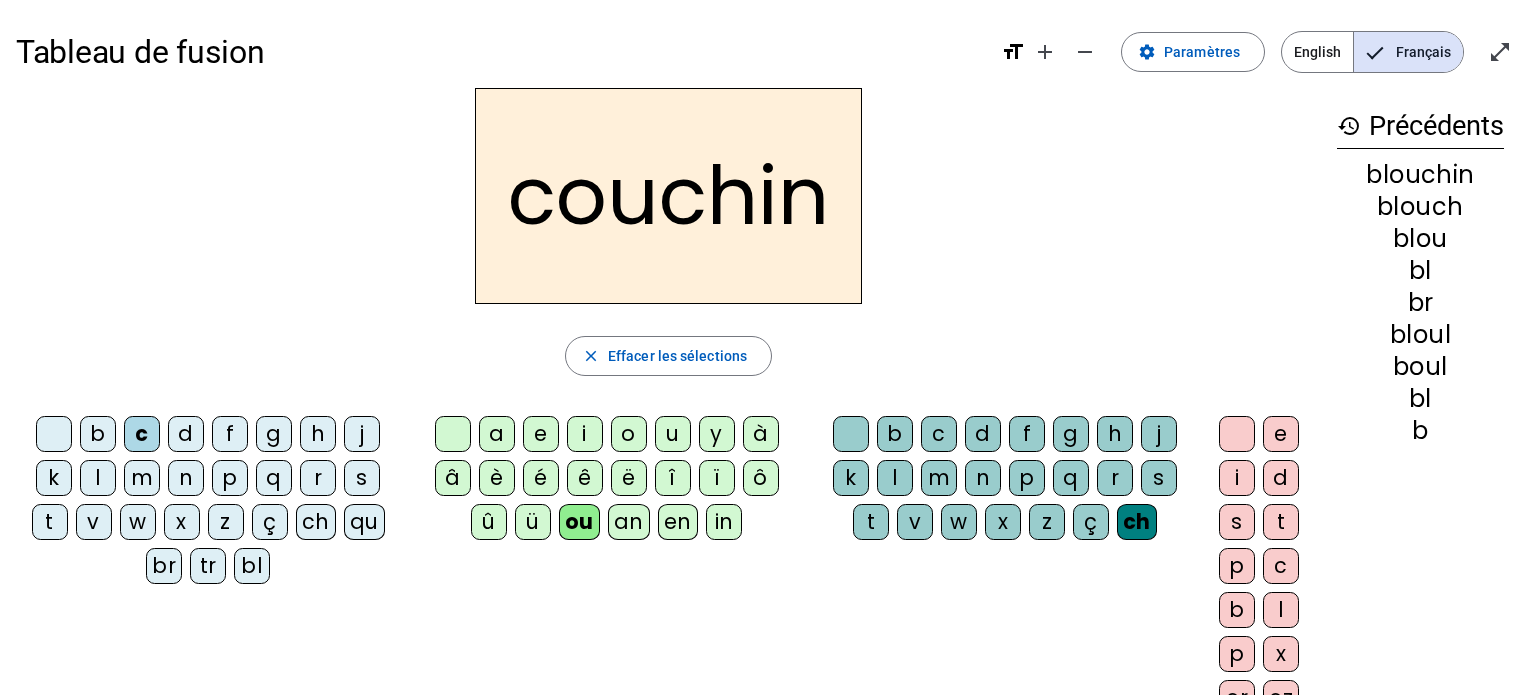 click on "in" 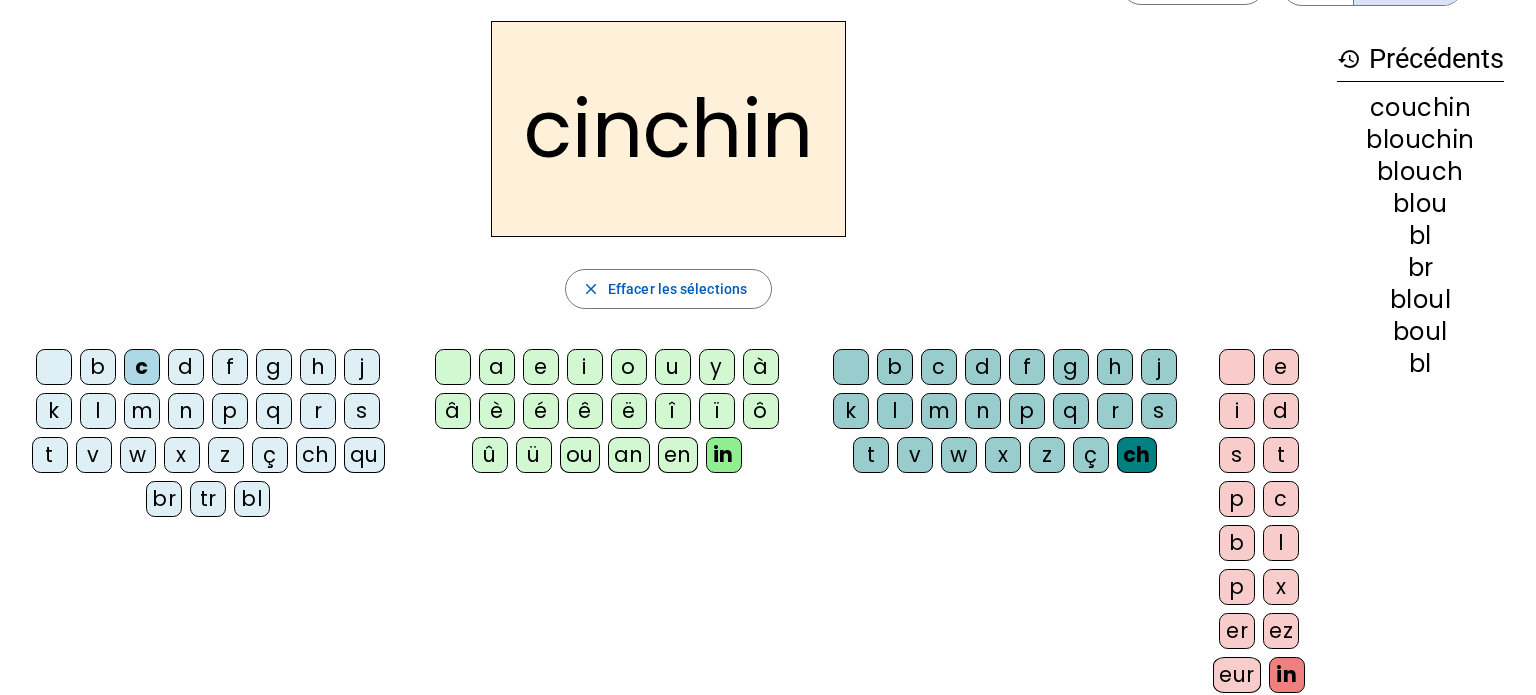 scroll, scrollTop: 68, scrollLeft: 0, axis: vertical 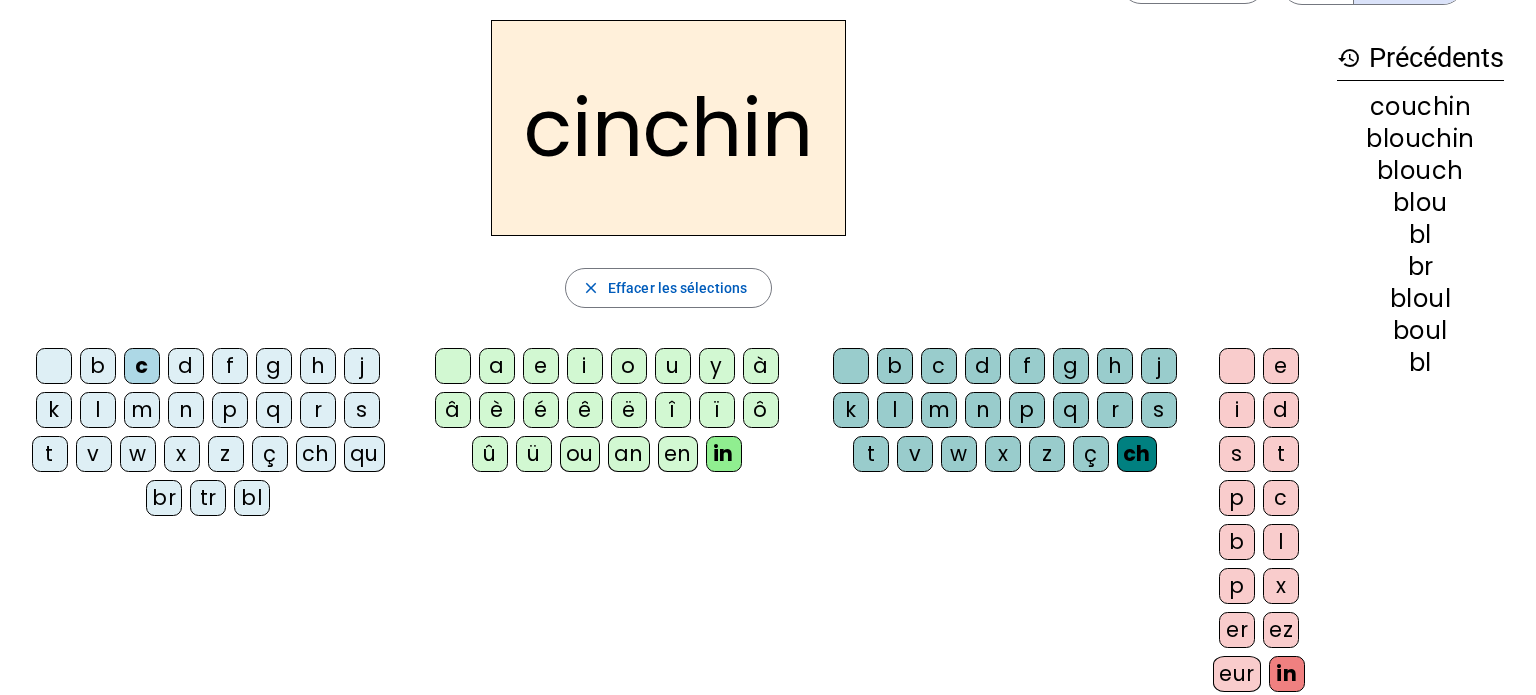click on "eur" 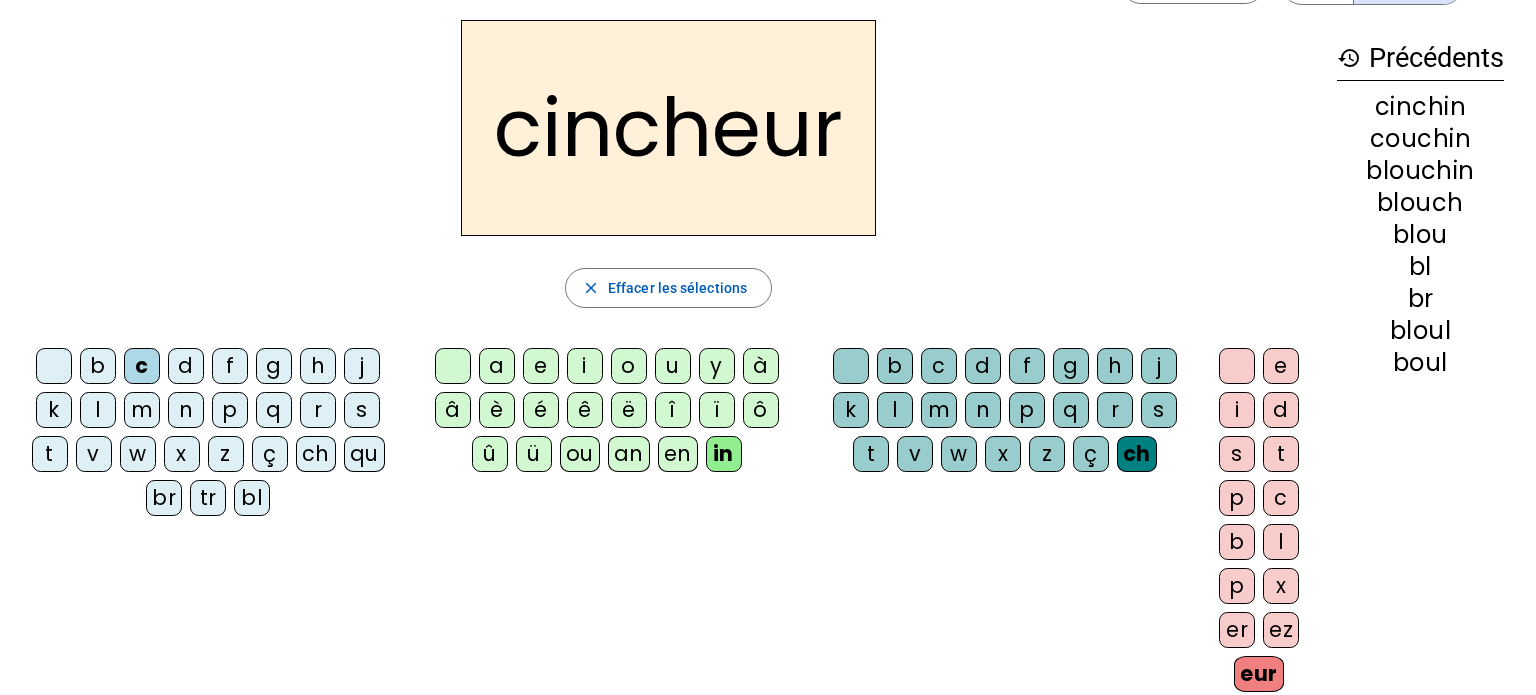 click on "qu" 